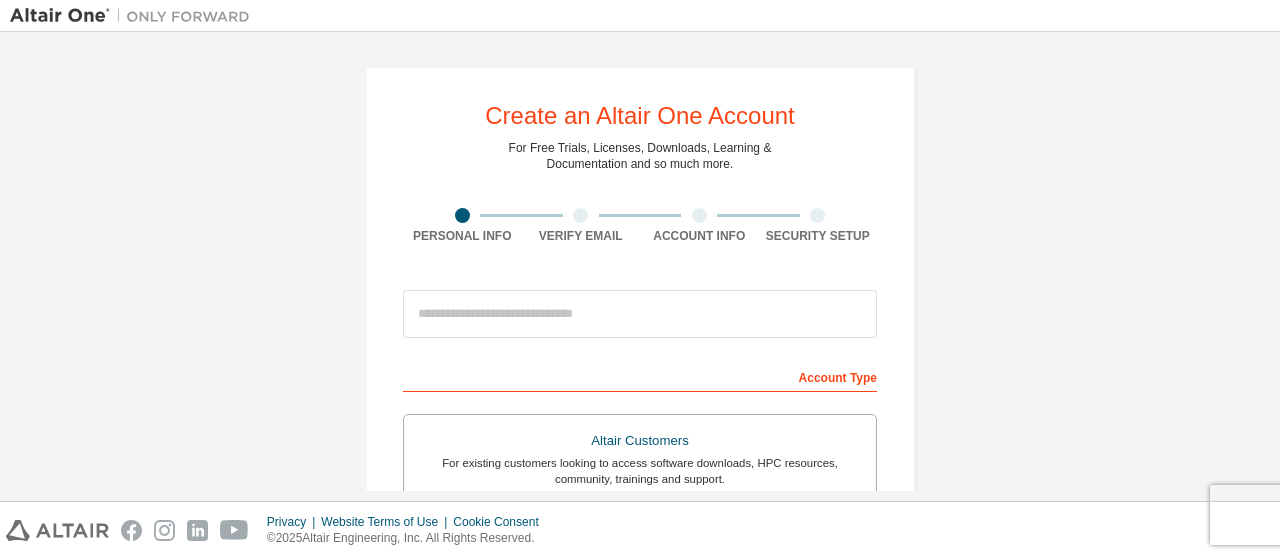 scroll, scrollTop: 0, scrollLeft: 0, axis: both 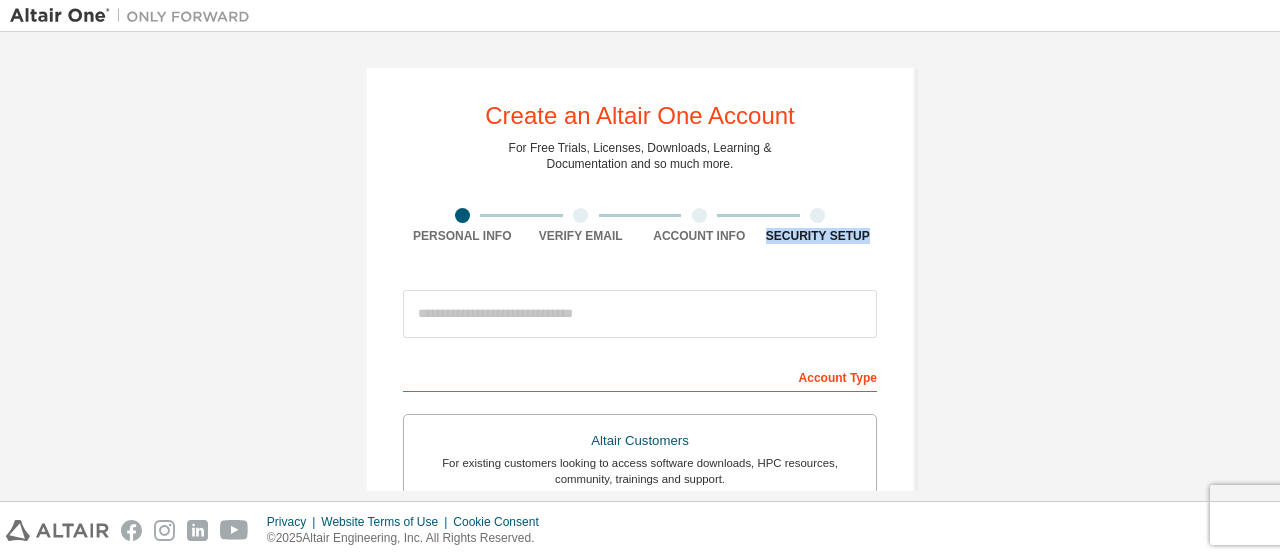 drag, startPoint x: 1279, startPoint y: 215, endPoint x: 1267, endPoint y: 230, distance: 19.209373 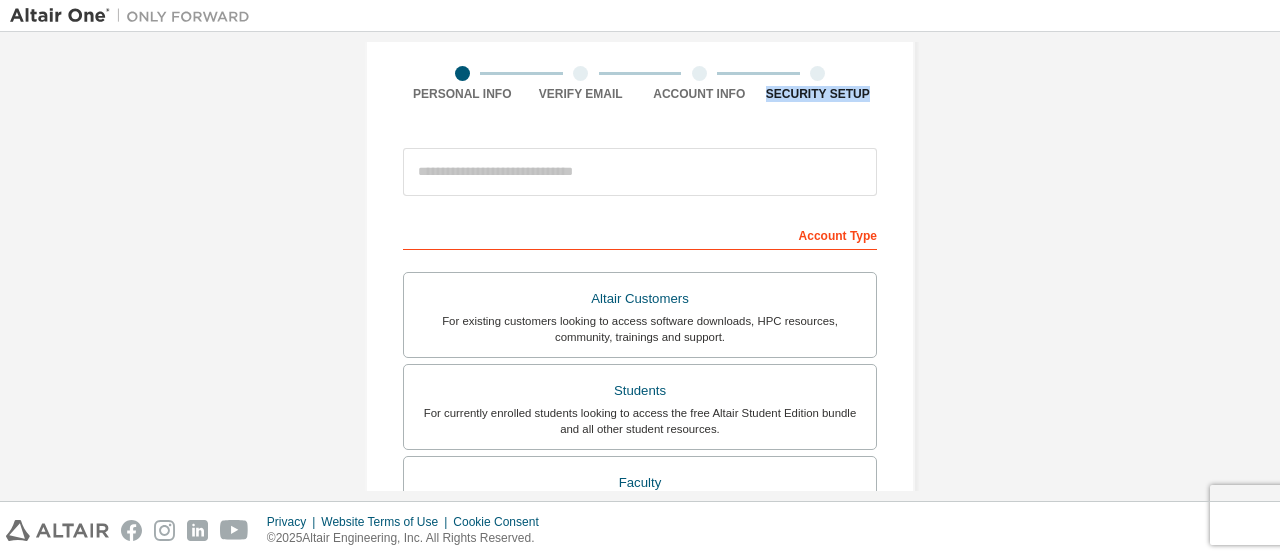 scroll, scrollTop: 134, scrollLeft: 0, axis: vertical 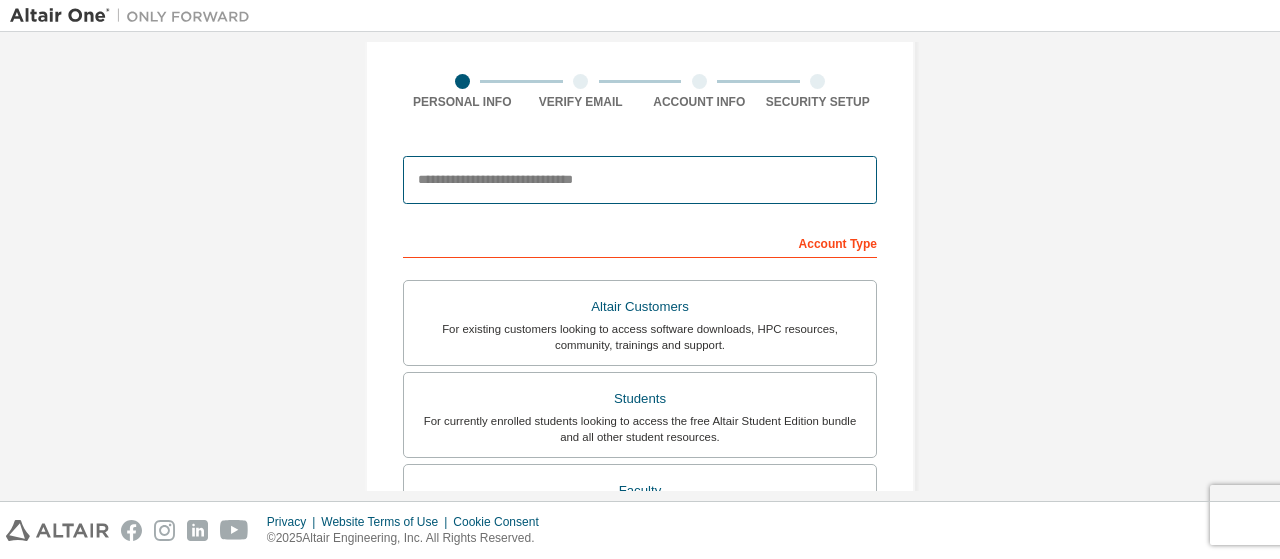 click at bounding box center (640, 180) 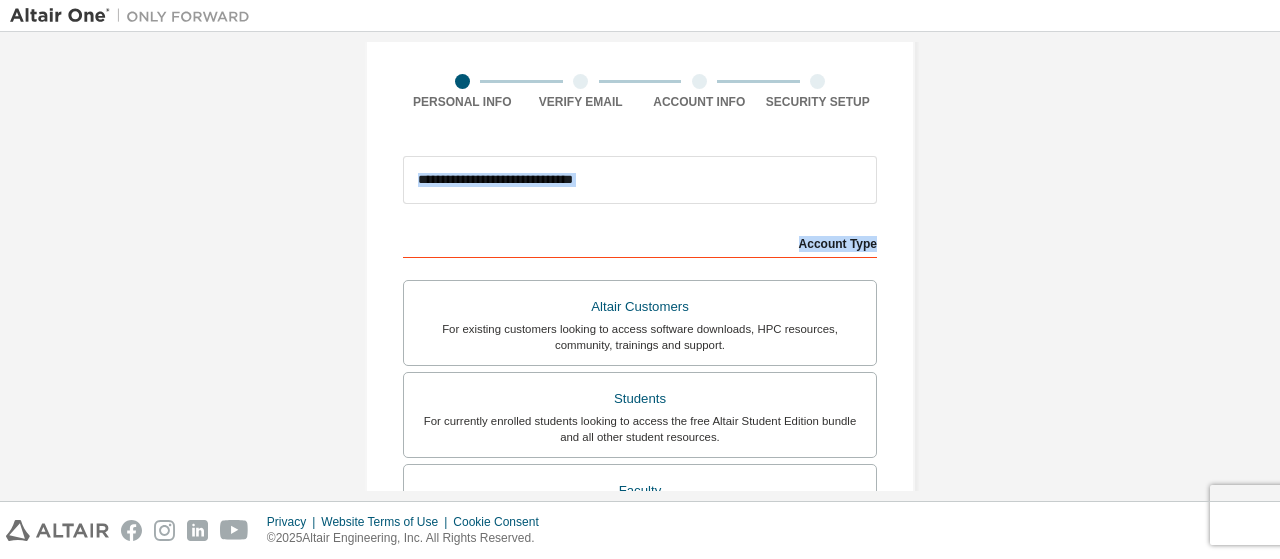 drag, startPoint x: 1279, startPoint y: 195, endPoint x: 1279, endPoint y: 233, distance: 38 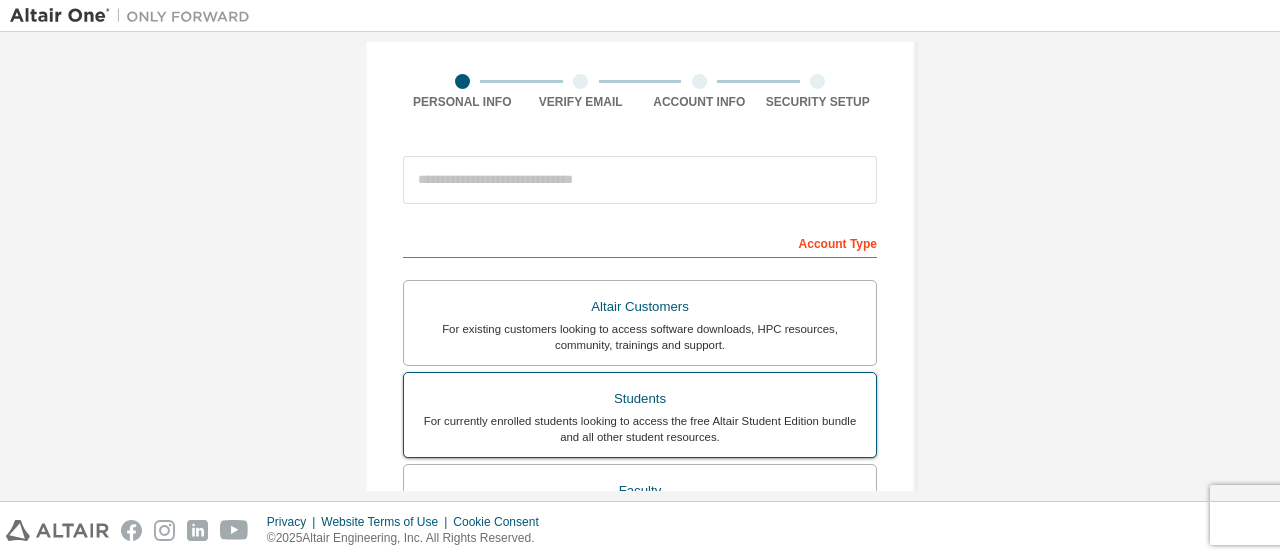 click on "For currently enrolled students looking to access the free Altair Student Edition bundle and all other student resources." at bounding box center [640, 429] 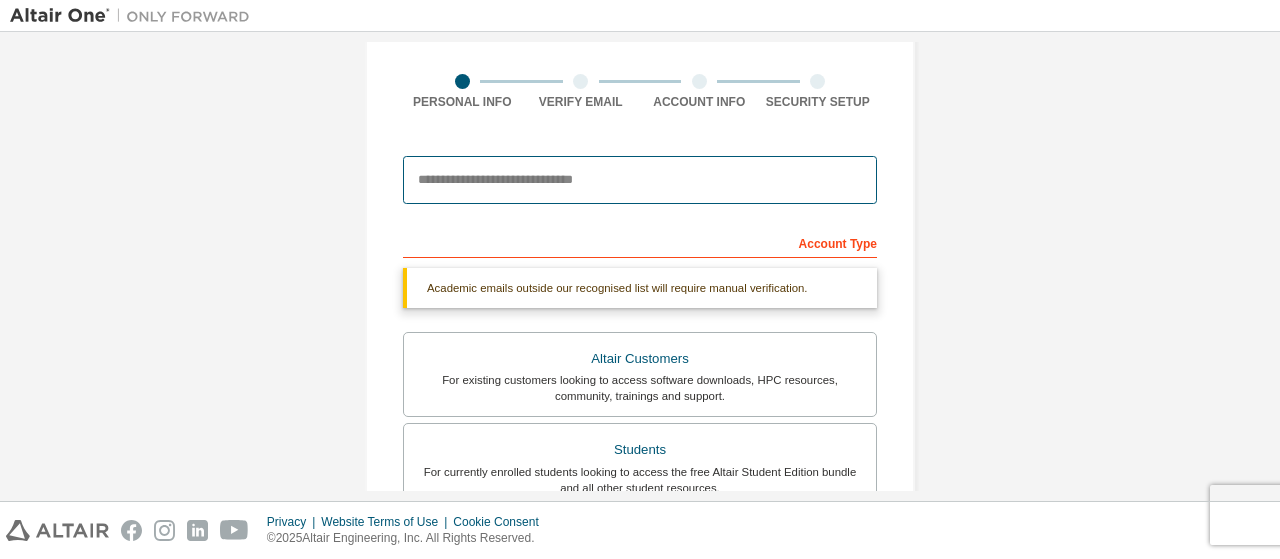 click at bounding box center (640, 180) 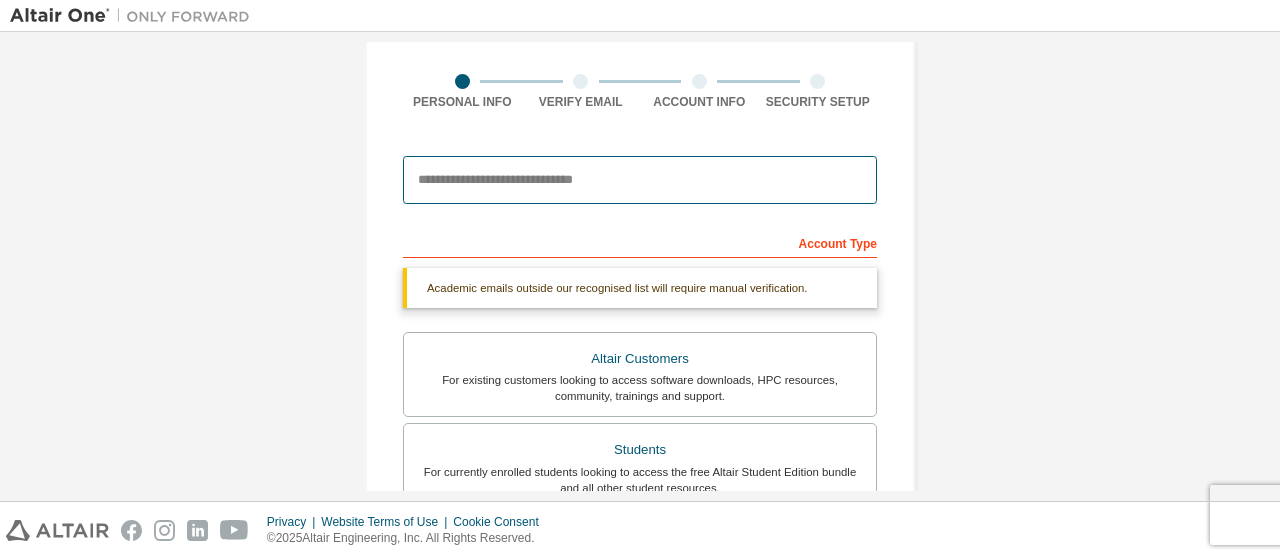 type on "**********" 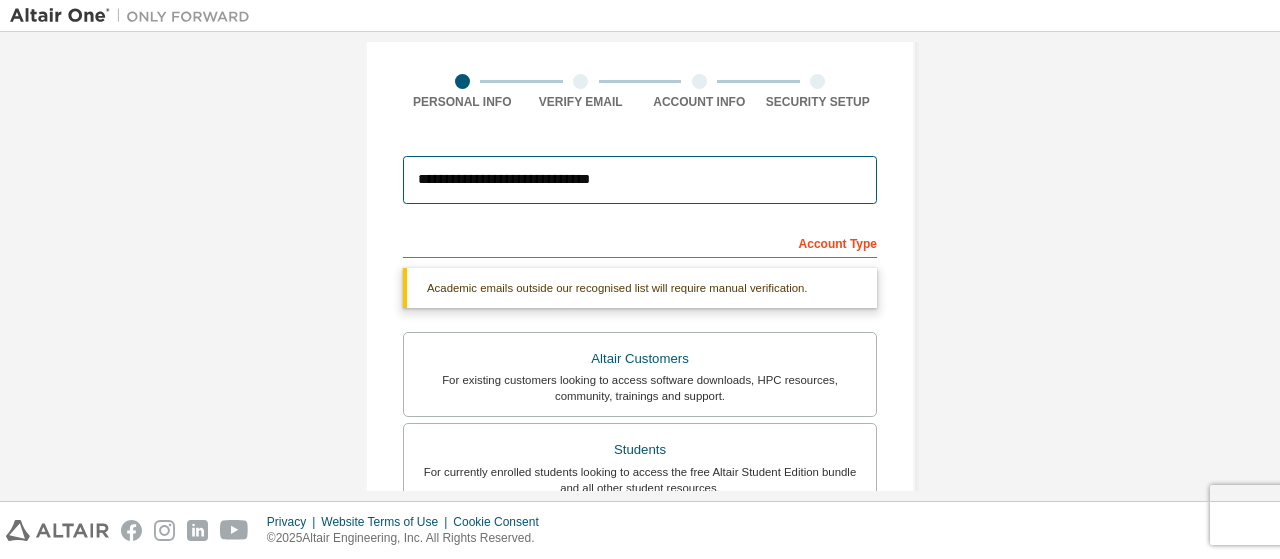 type on "*******" 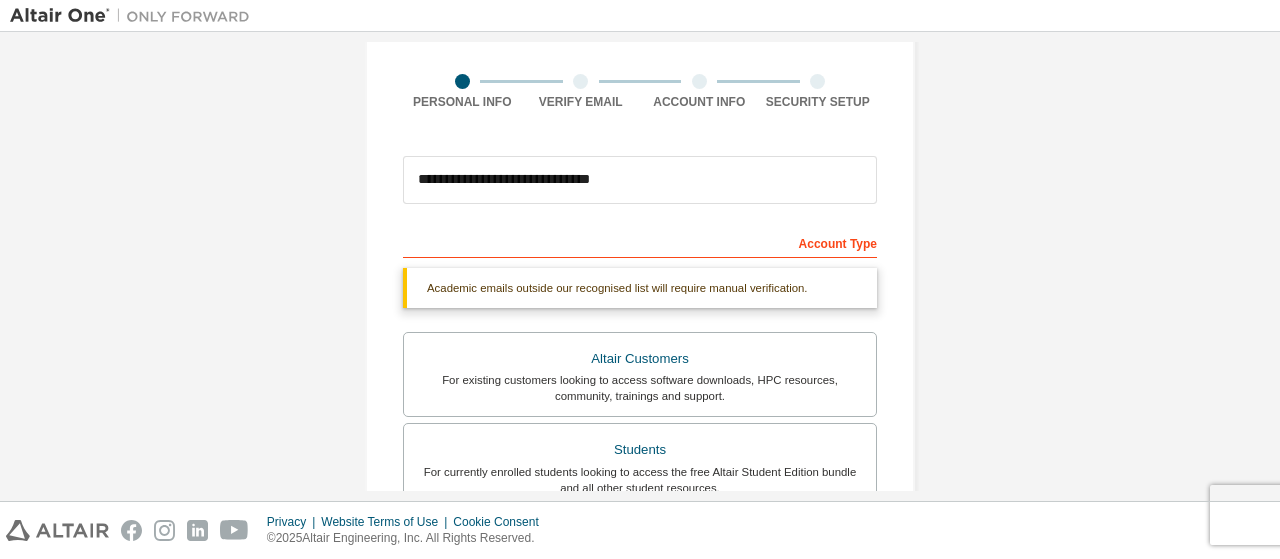 type on "*****" 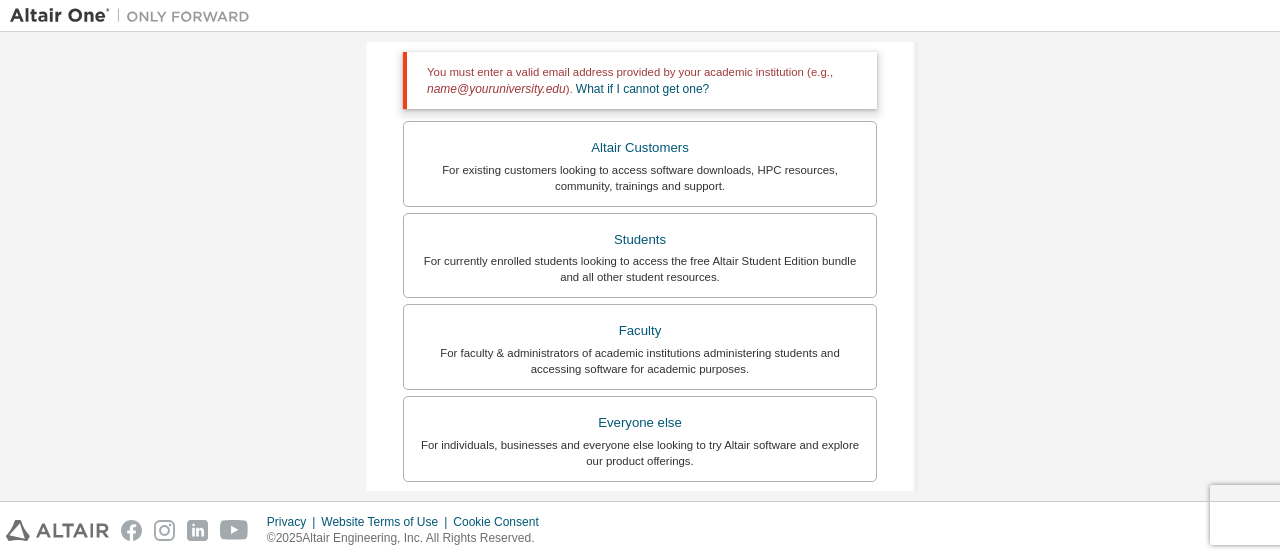 scroll, scrollTop: 437, scrollLeft: 0, axis: vertical 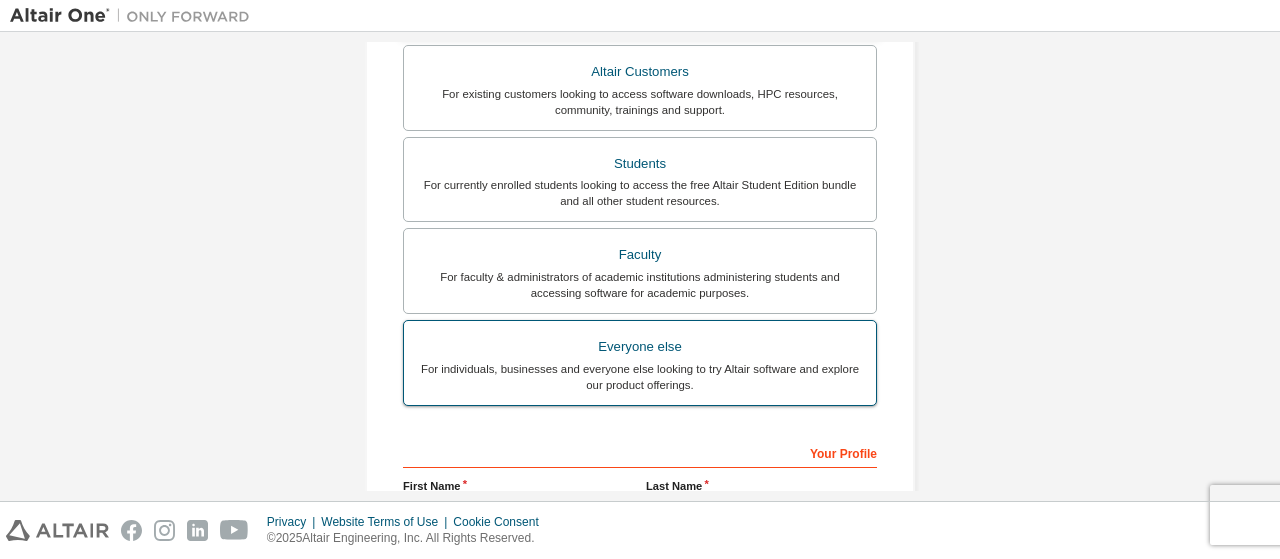 click on "Everyone else" at bounding box center (640, 347) 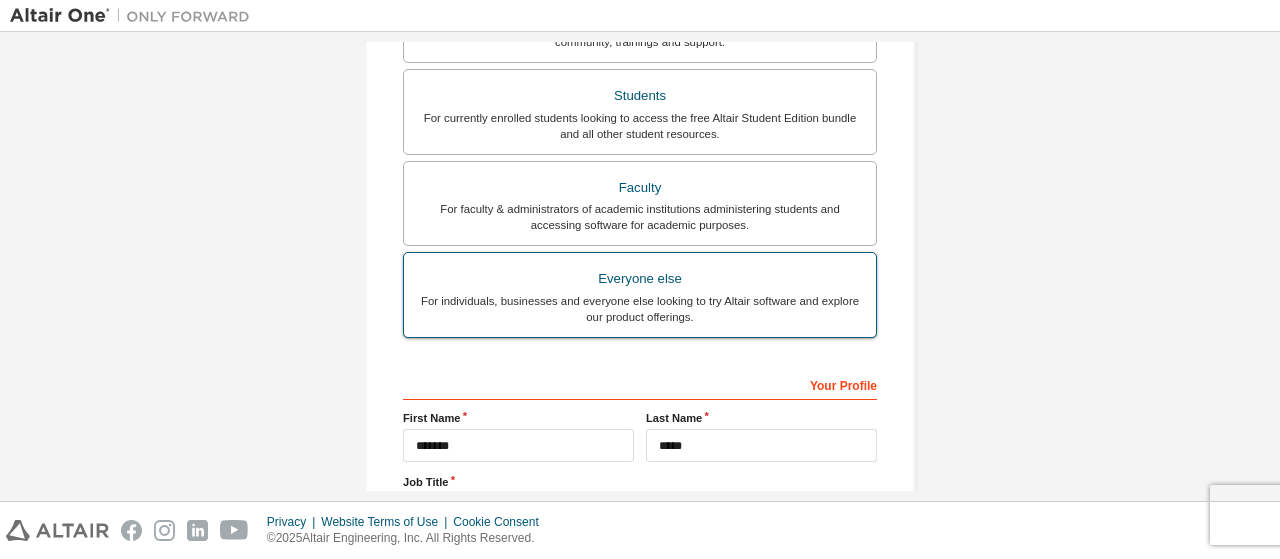 scroll, scrollTop: 369, scrollLeft: 0, axis: vertical 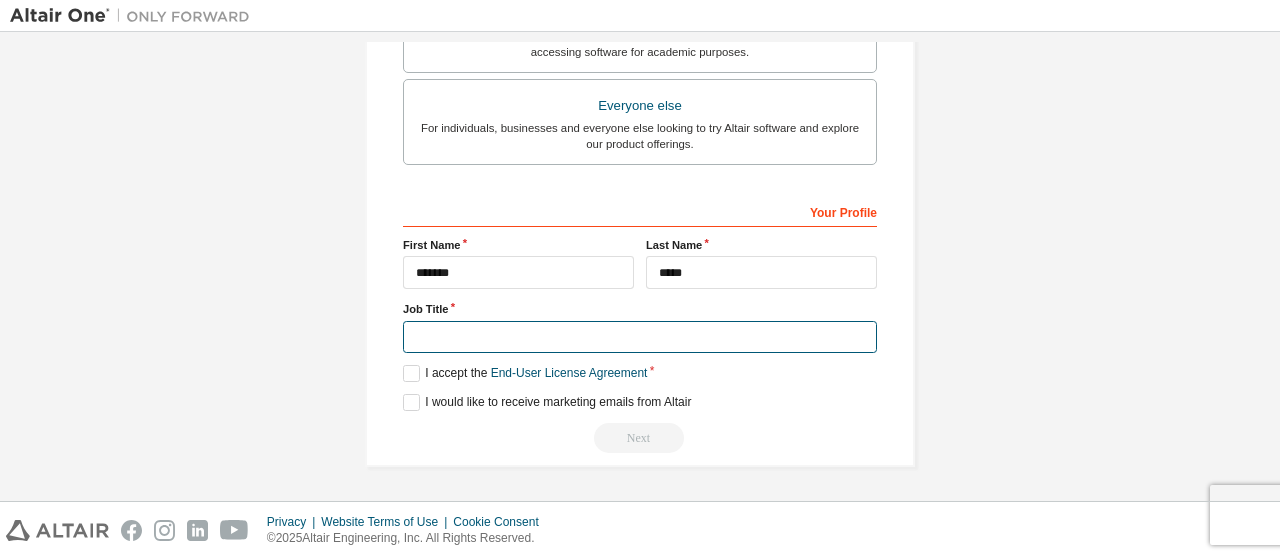 click at bounding box center (640, 337) 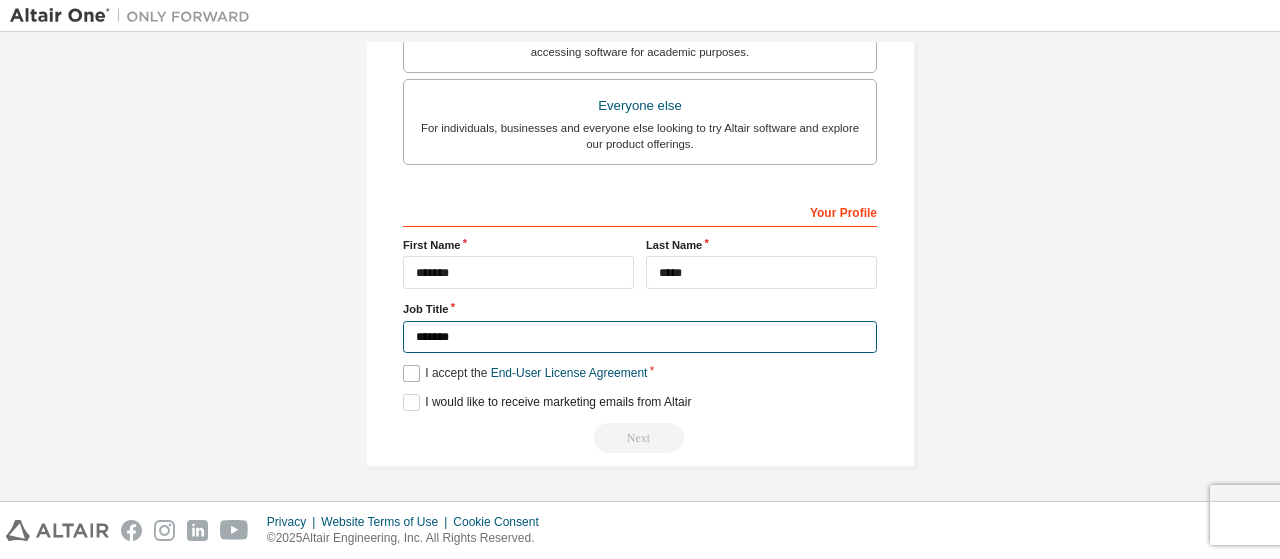 type on "*******" 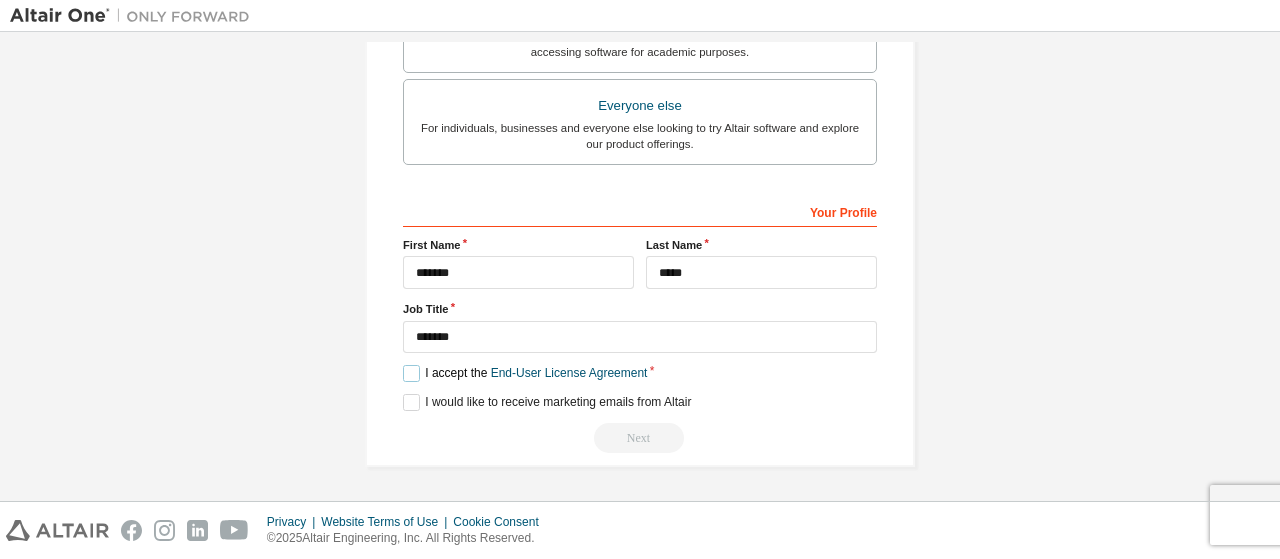 click on "I accept the    End-User License Agreement" at bounding box center [525, 373] 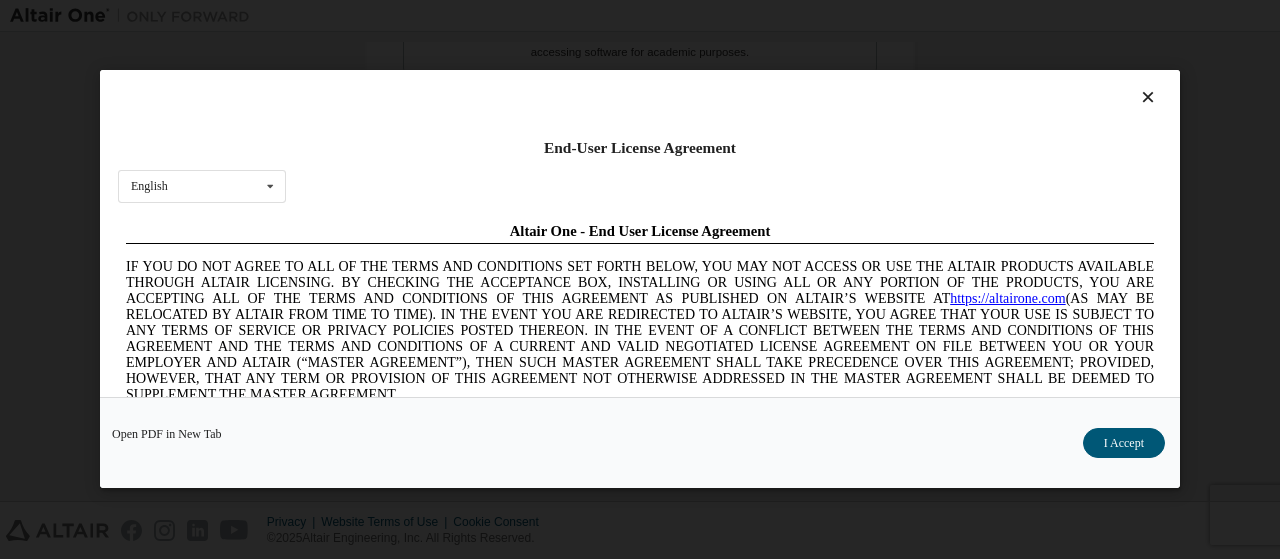 scroll, scrollTop: 0, scrollLeft: 0, axis: both 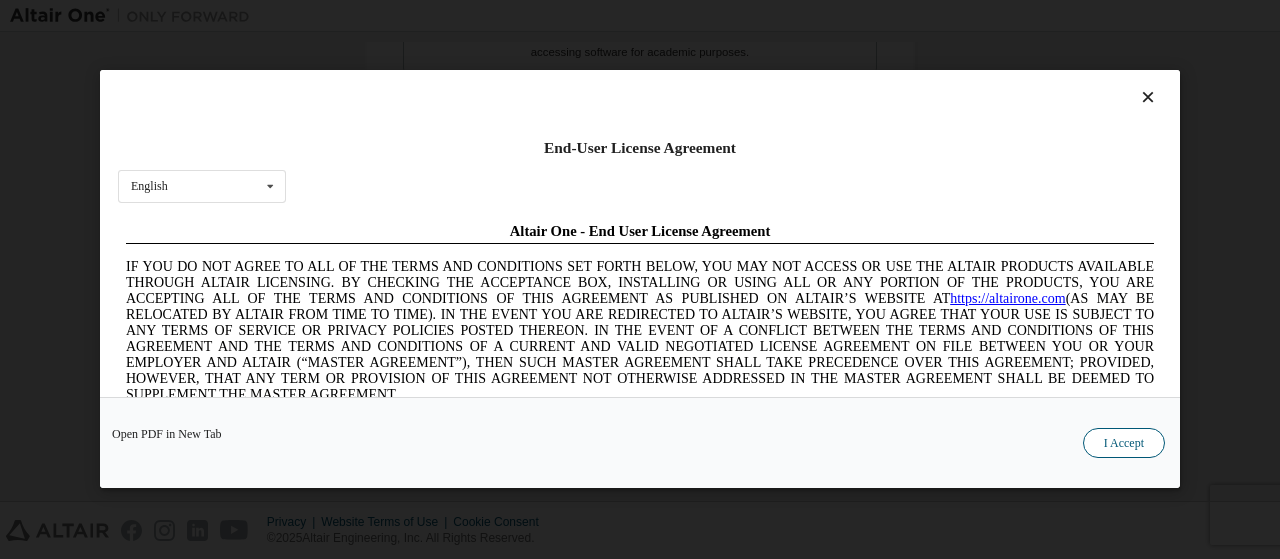 click on "I Accept" at bounding box center [1124, 444] 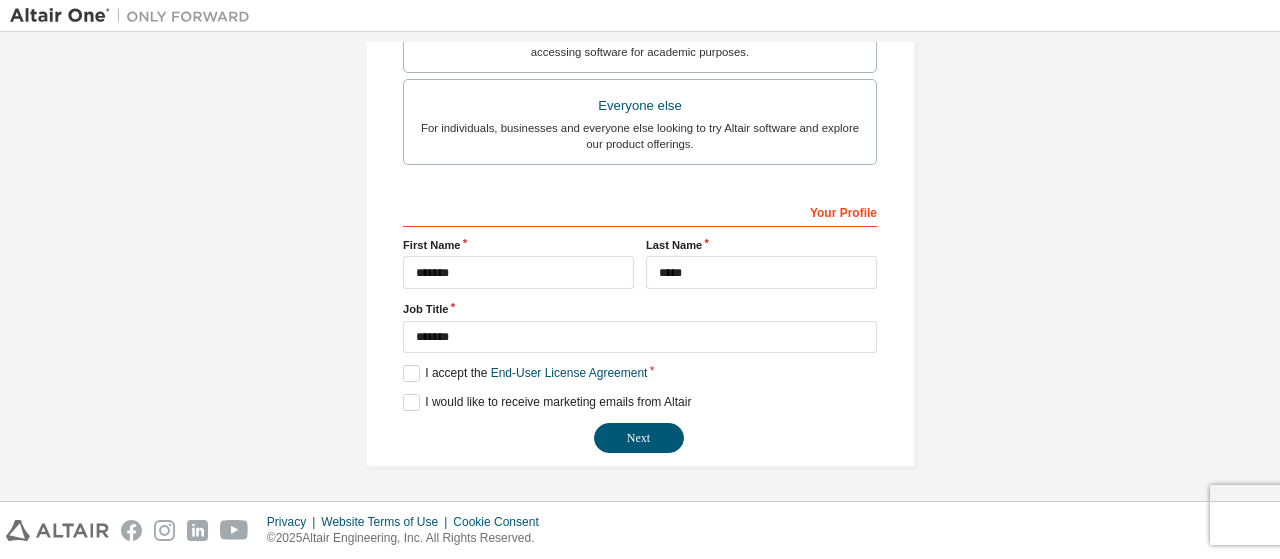 click on "**********" at bounding box center (640, 324) 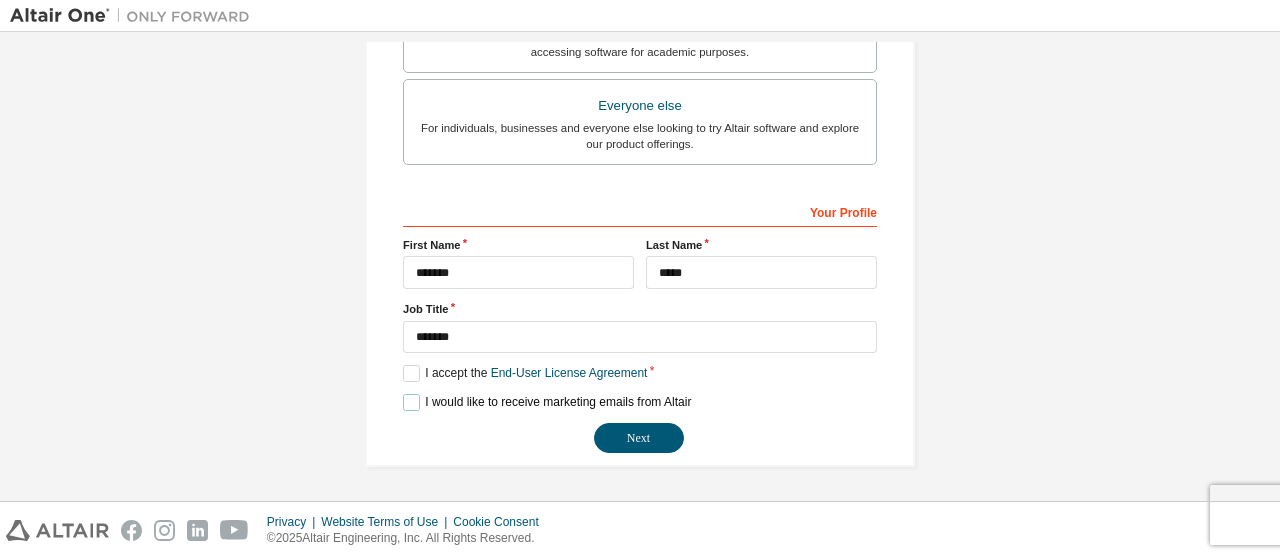click on "I would like to receive marketing emails from Altair" at bounding box center (547, 402) 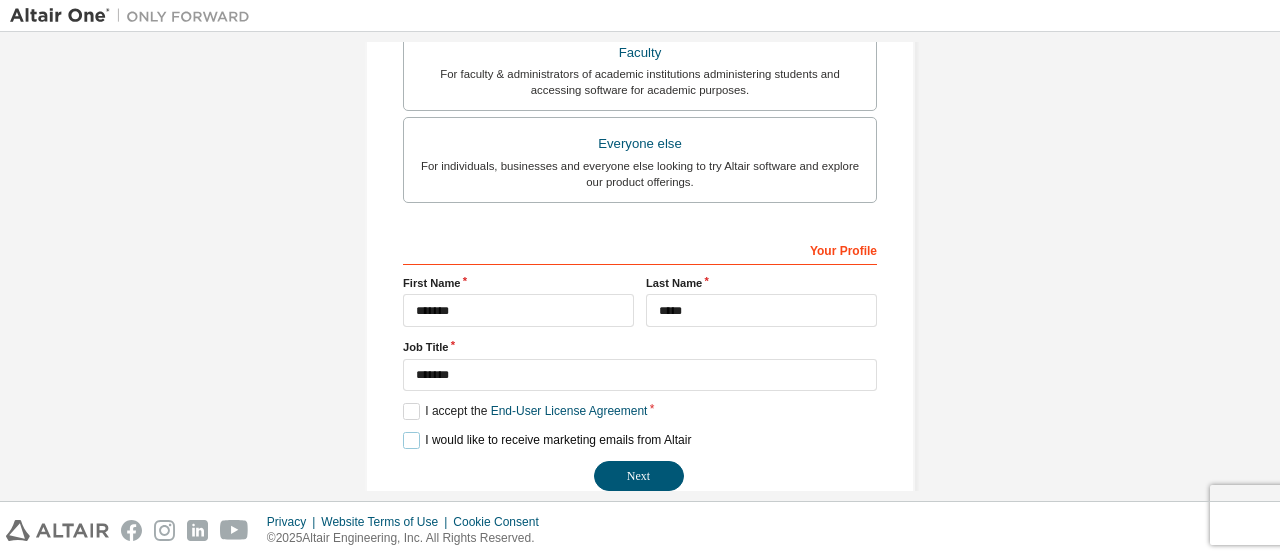 scroll, scrollTop: 610, scrollLeft: 0, axis: vertical 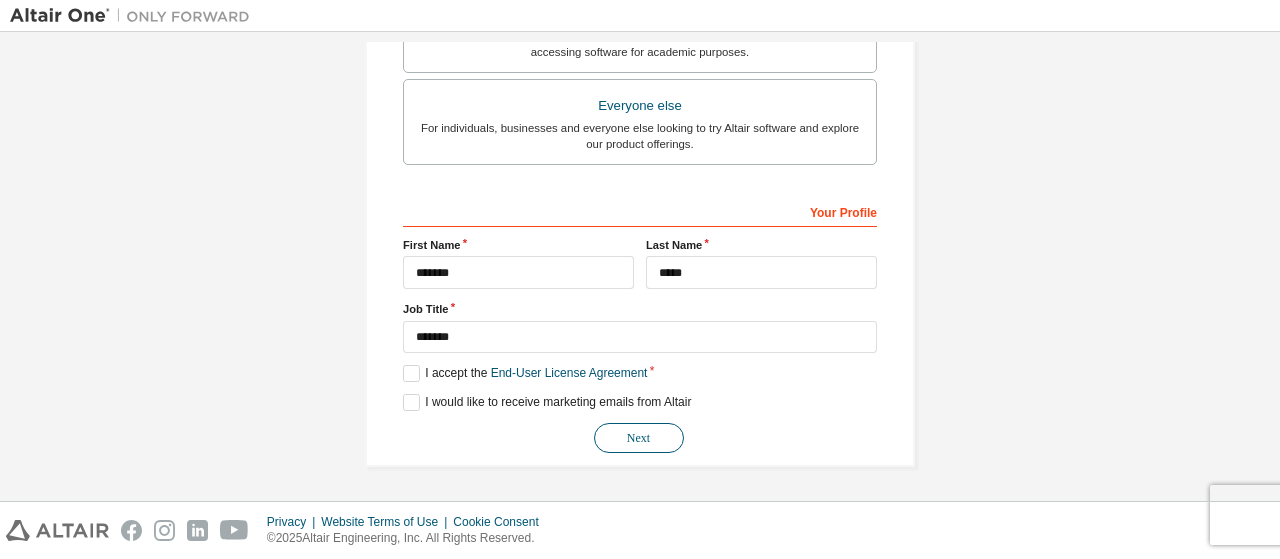 click on "Next" at bounding box center [639, 438] 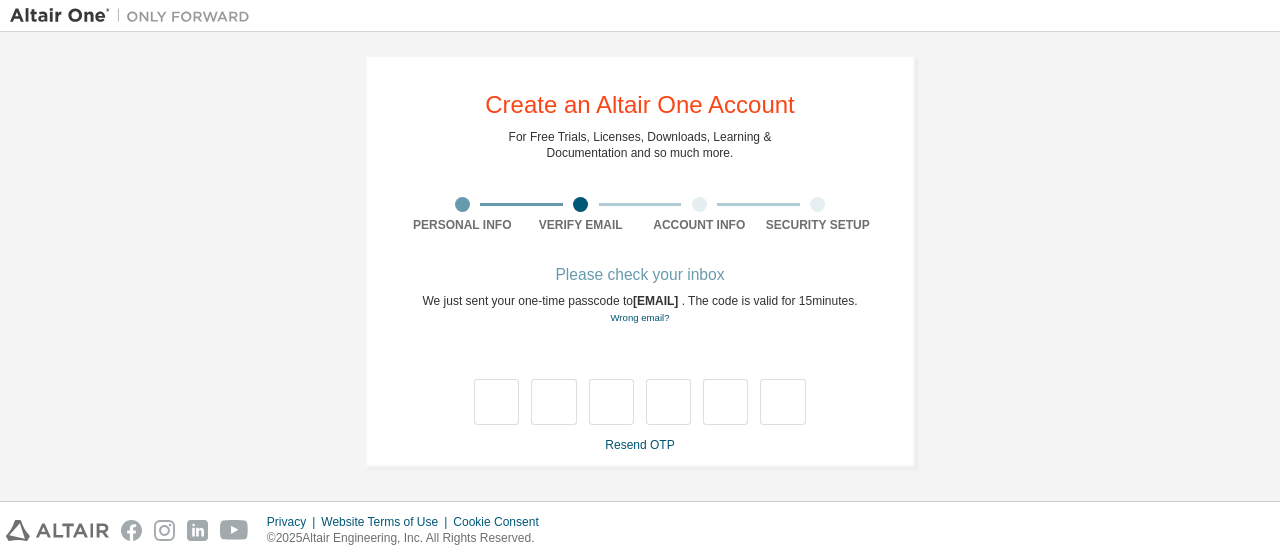 scroll, scrollTop: 26, scrollLeft: 0, axis: vertical 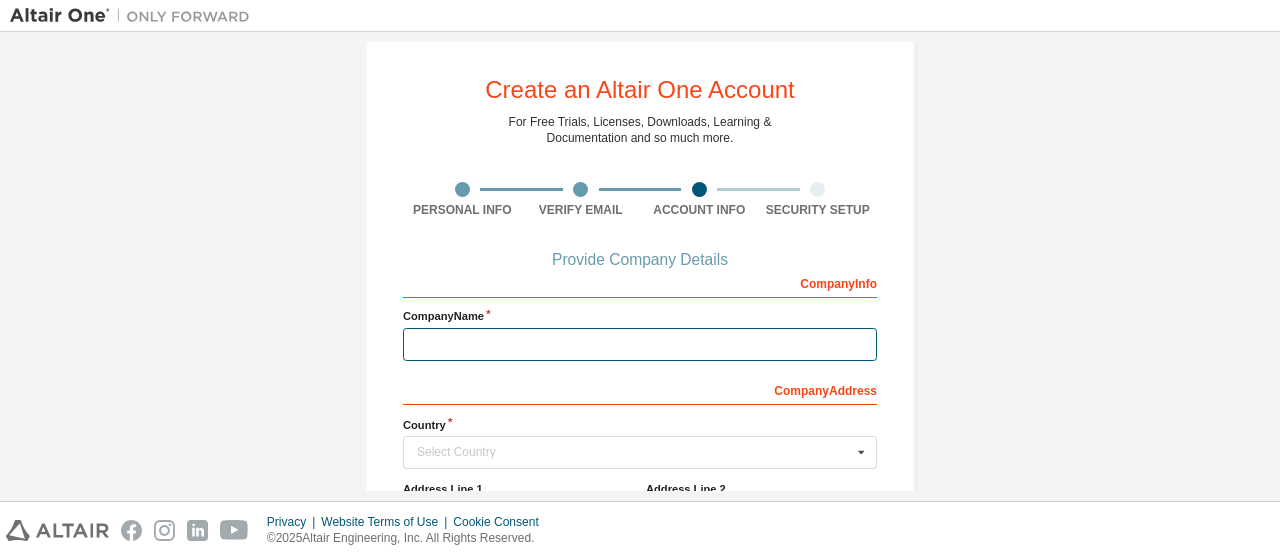 click at bounding box center (640, 344) 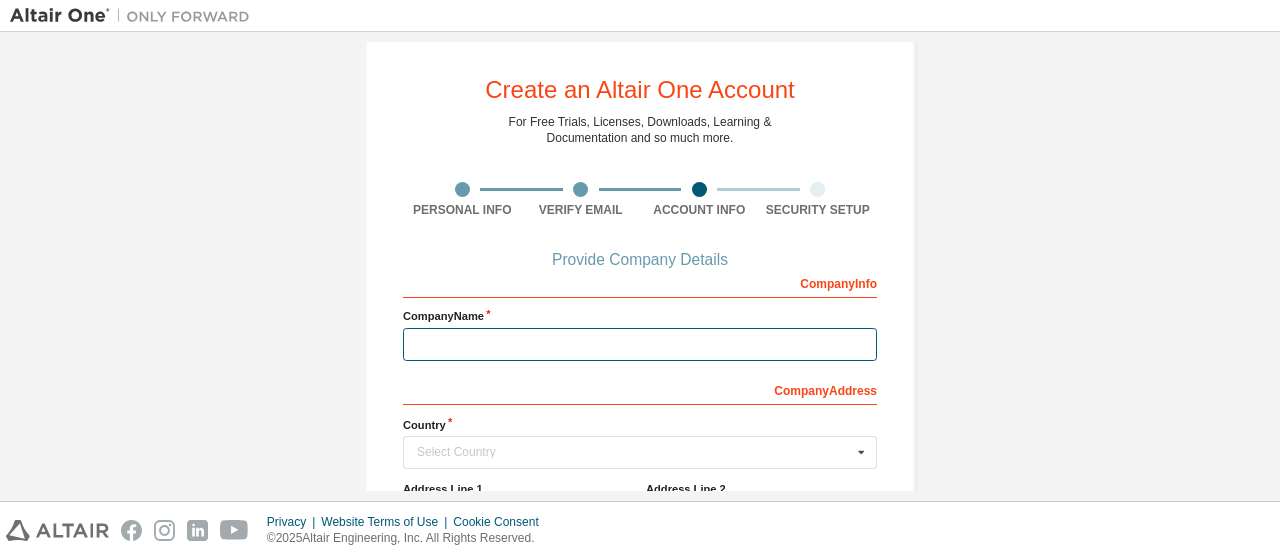 click at bounding box center [640, 344] 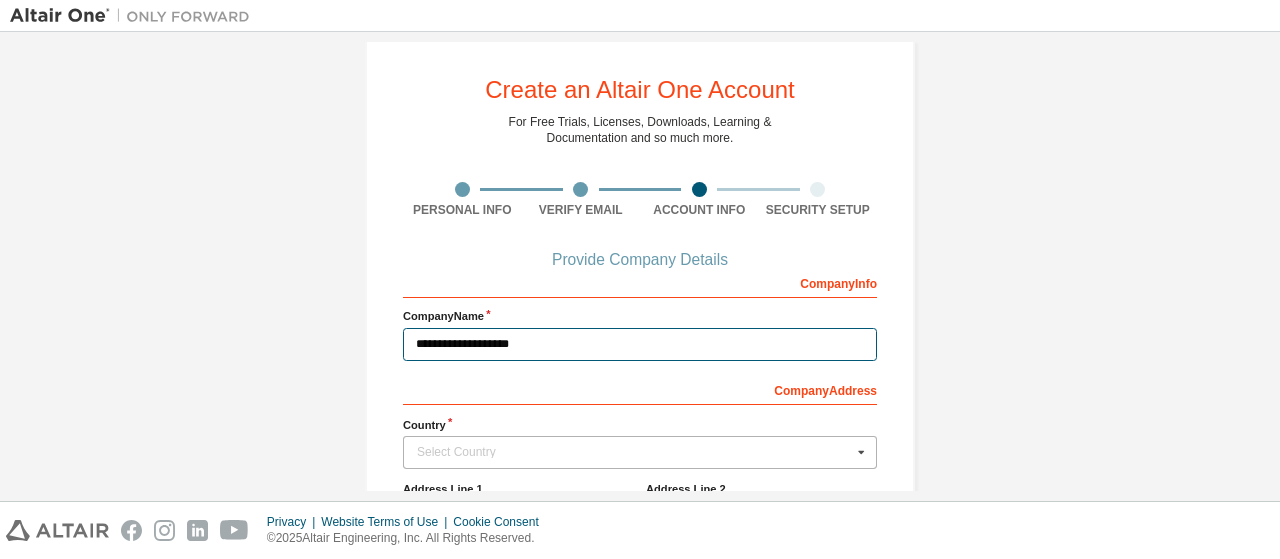 type on "**********" 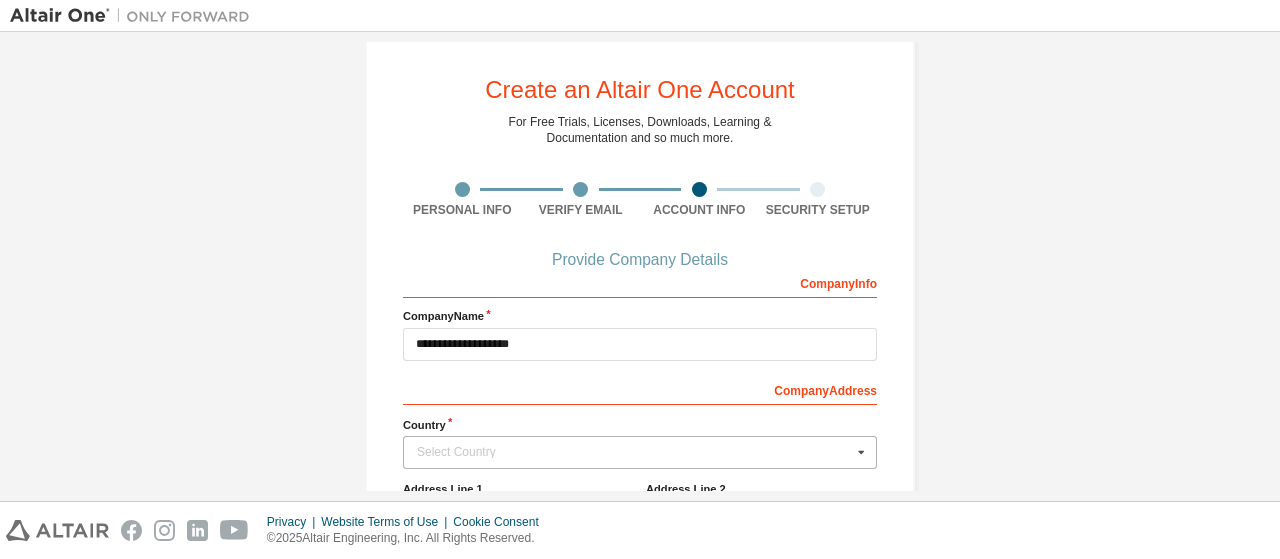 click on "Select Country" at bounding box center [634, 452] 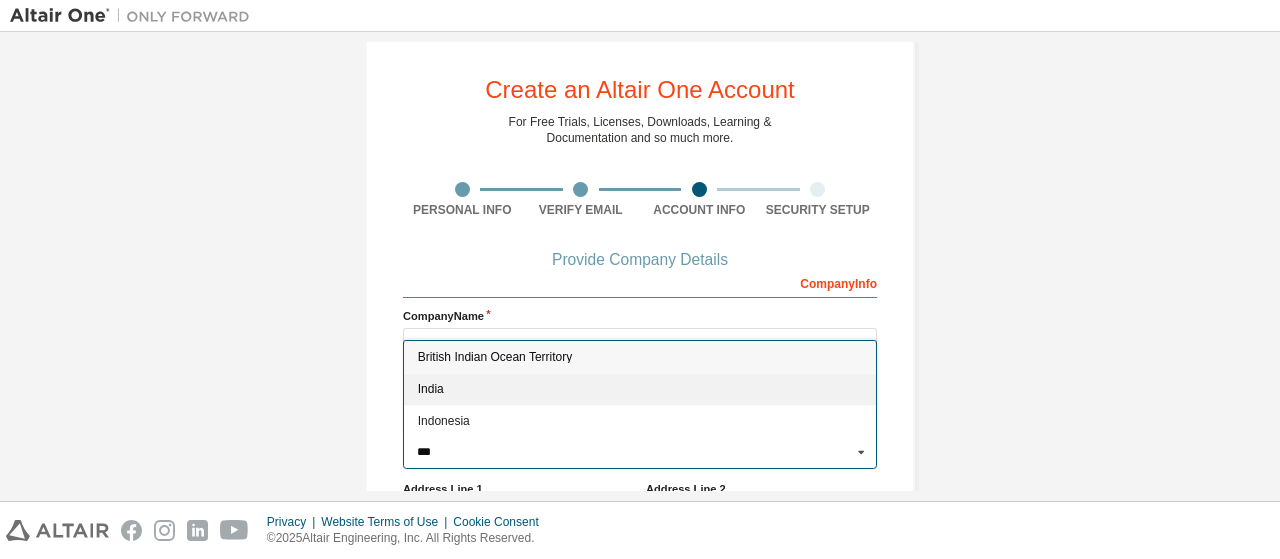 type on "***" 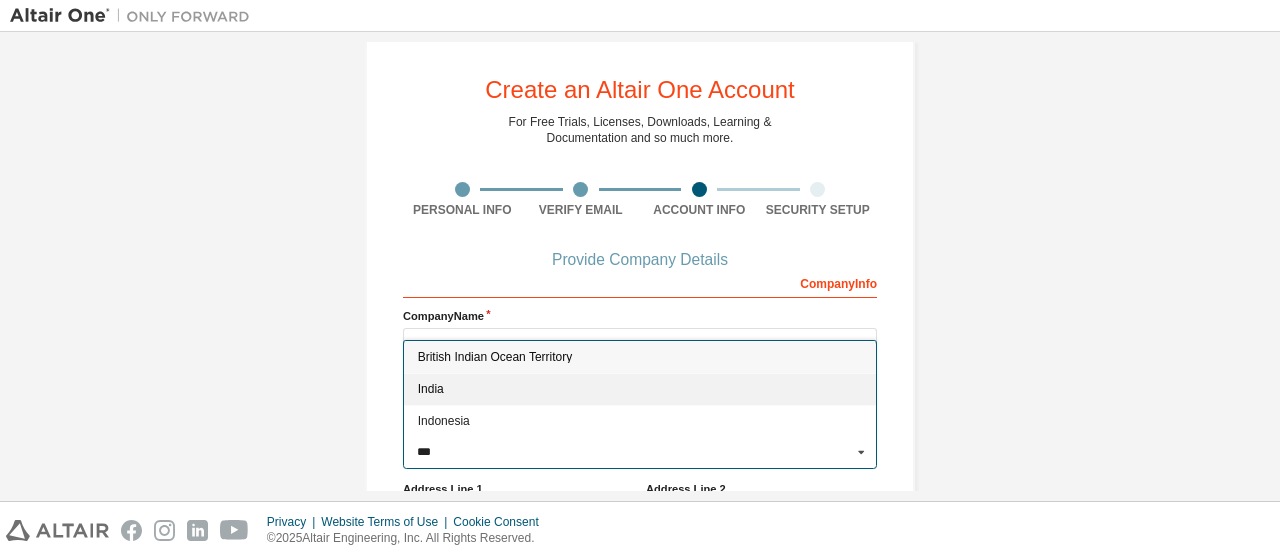 click on "India" at bounding box center [640, 390] 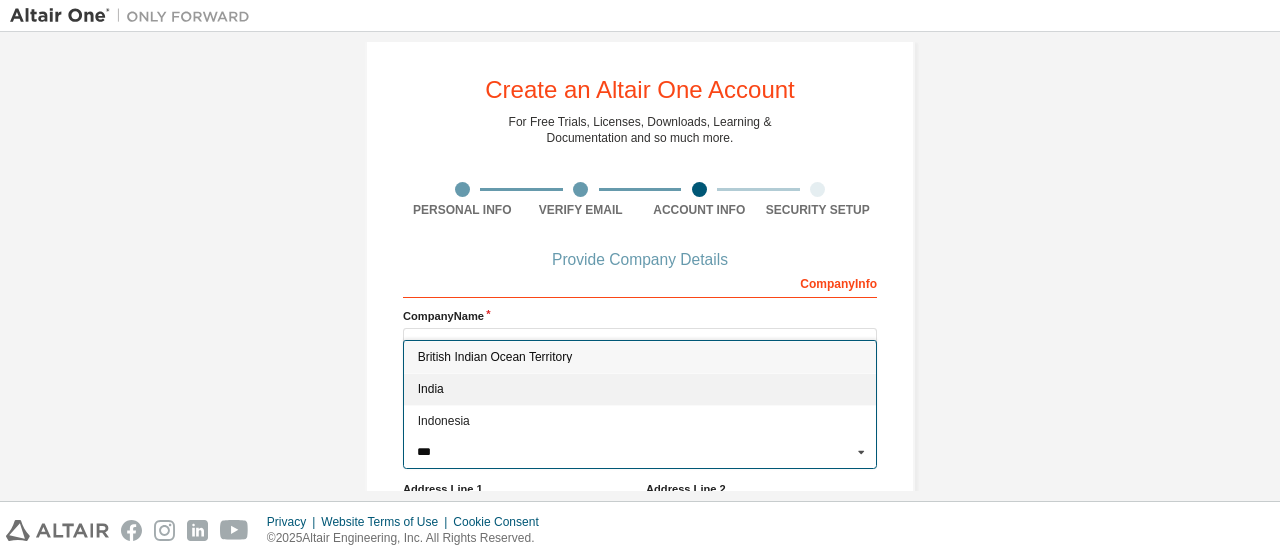 type on "***" 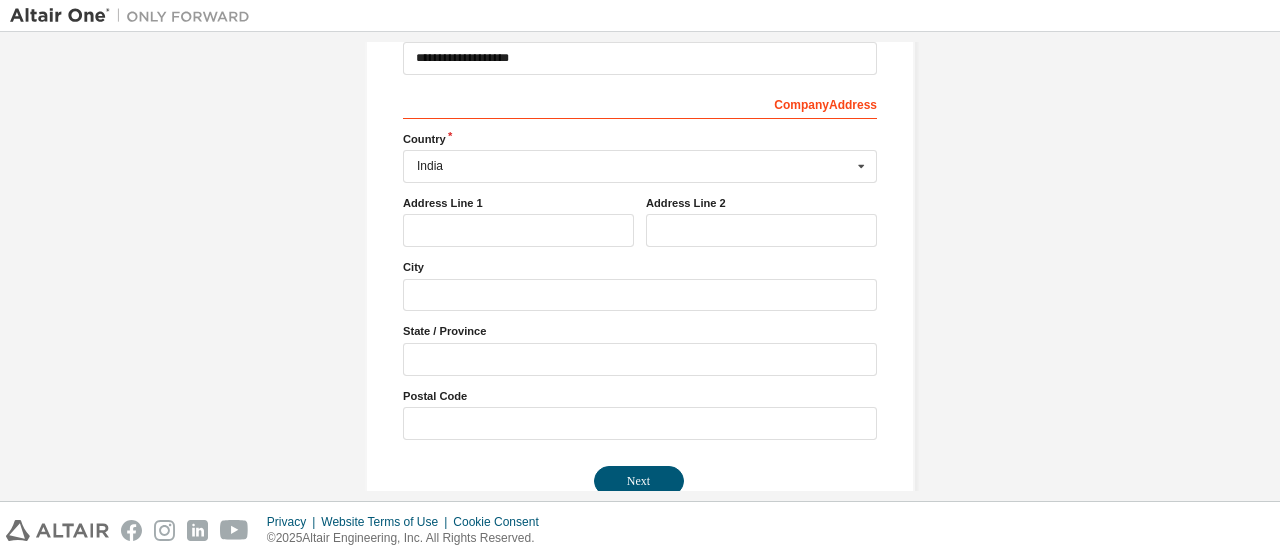 scroll, scrollTop: 316, scrollLeft: 0, axis: vertical 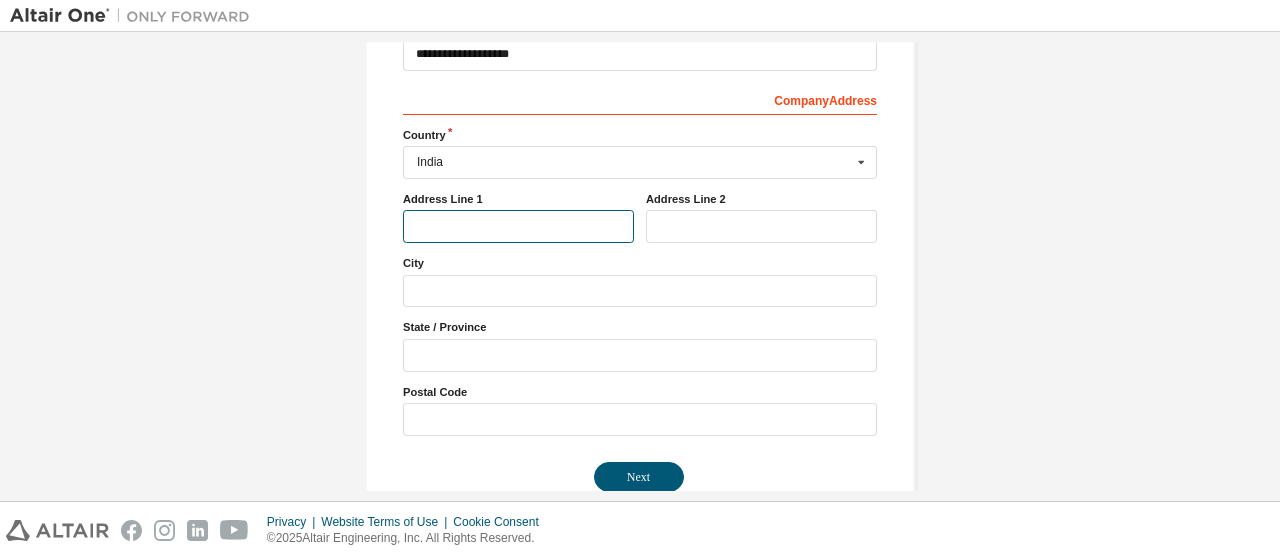 click at bounding box center [518, 226] 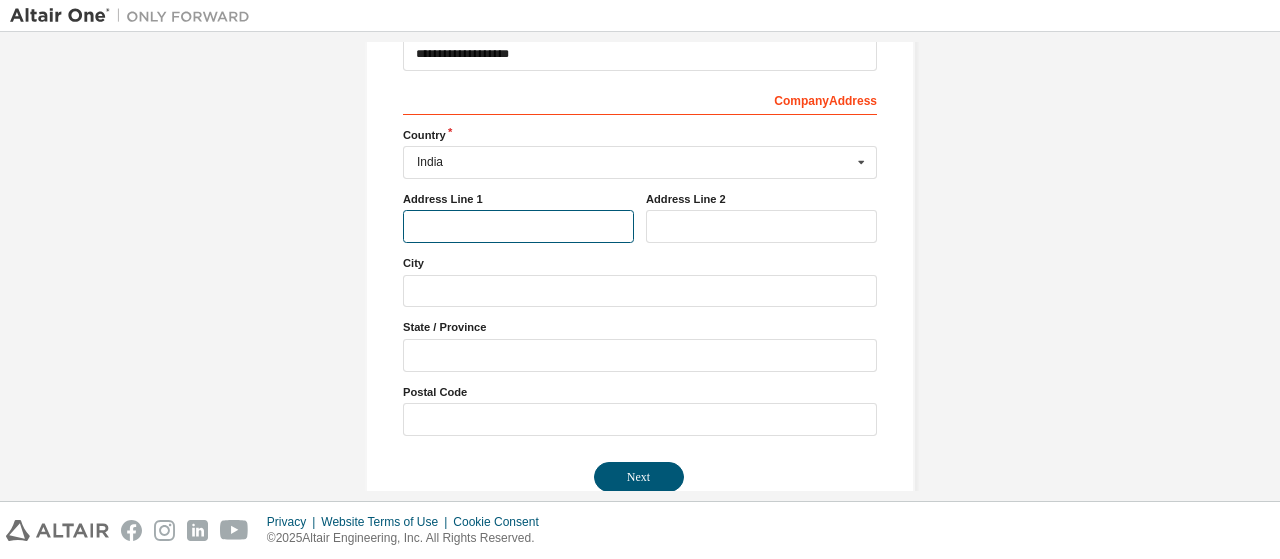 type on "**********" 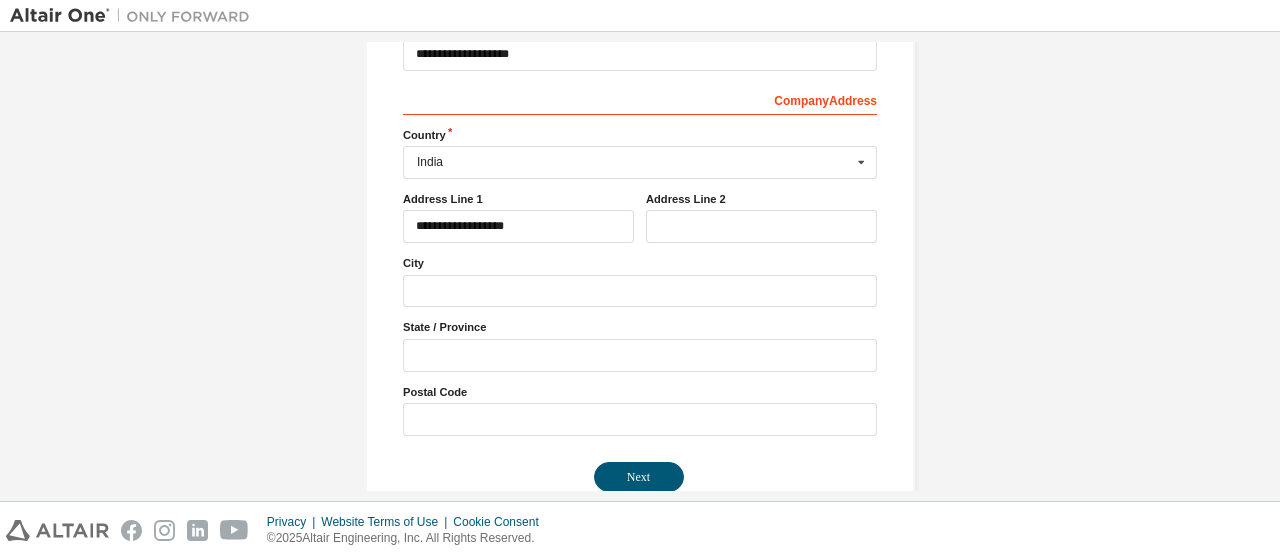 type on "***" 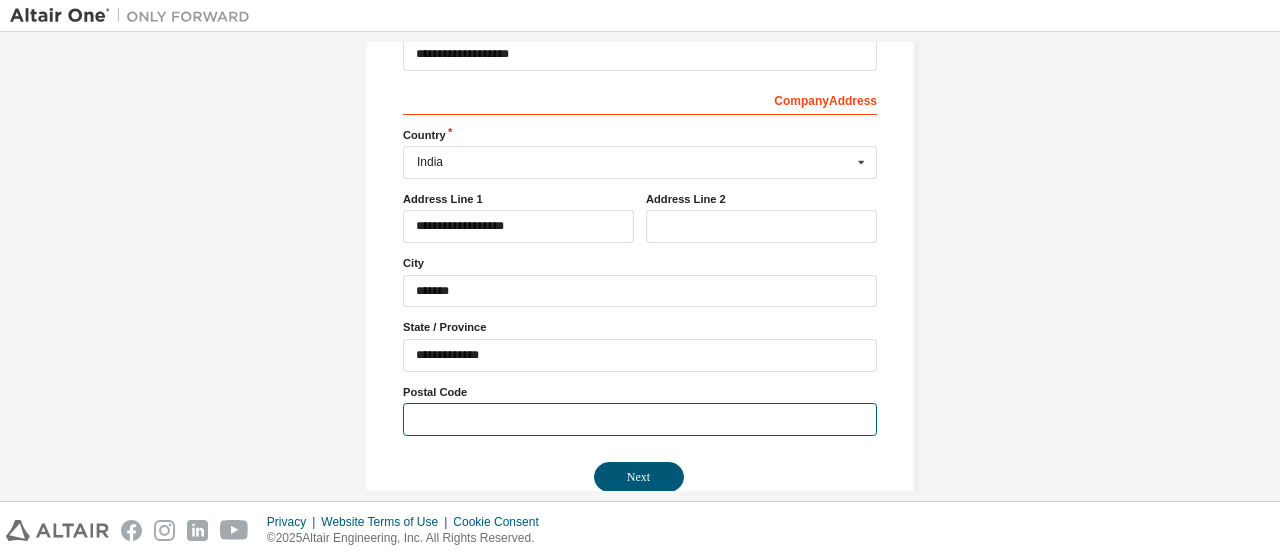 type on "******" 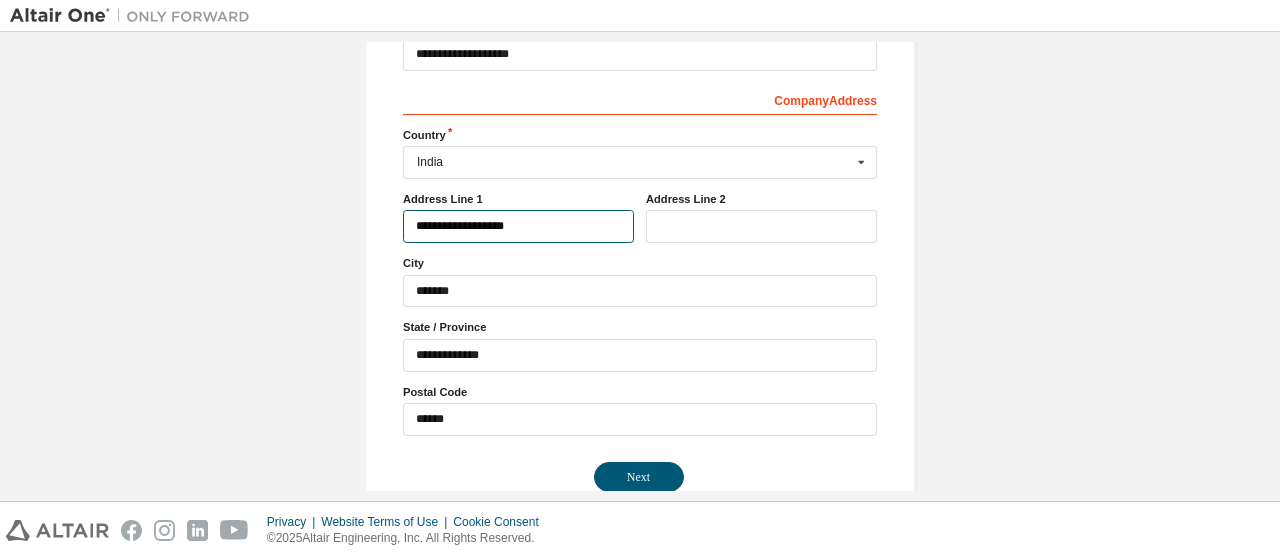 type on "***" 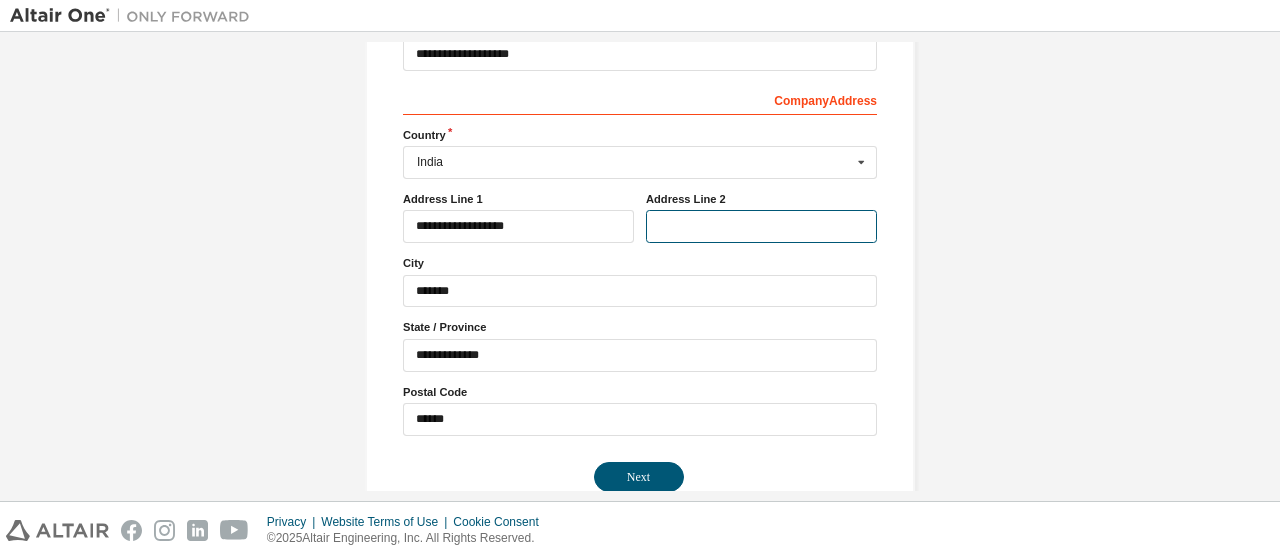 click at bounding box center (761, 226) 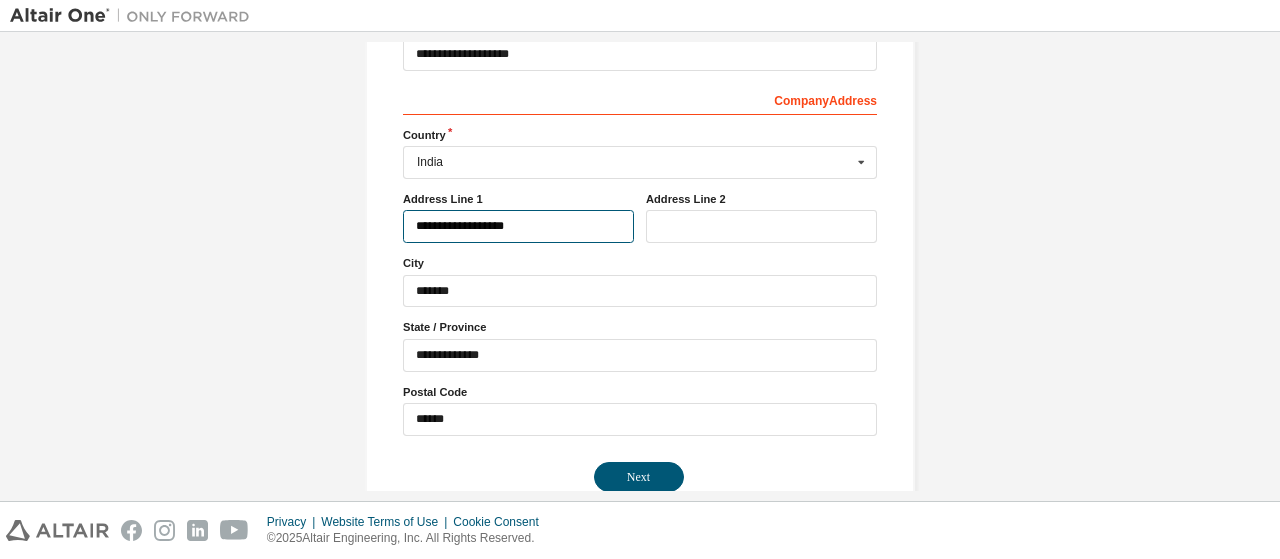 click on "**********" at bounding box center (518, 226) 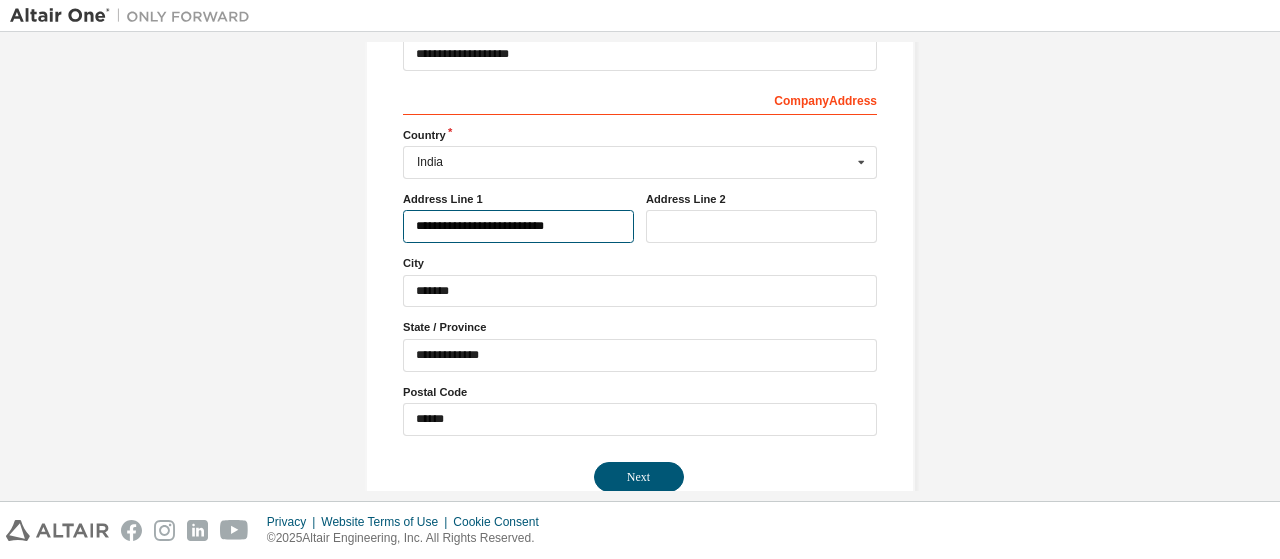 type on "**********" 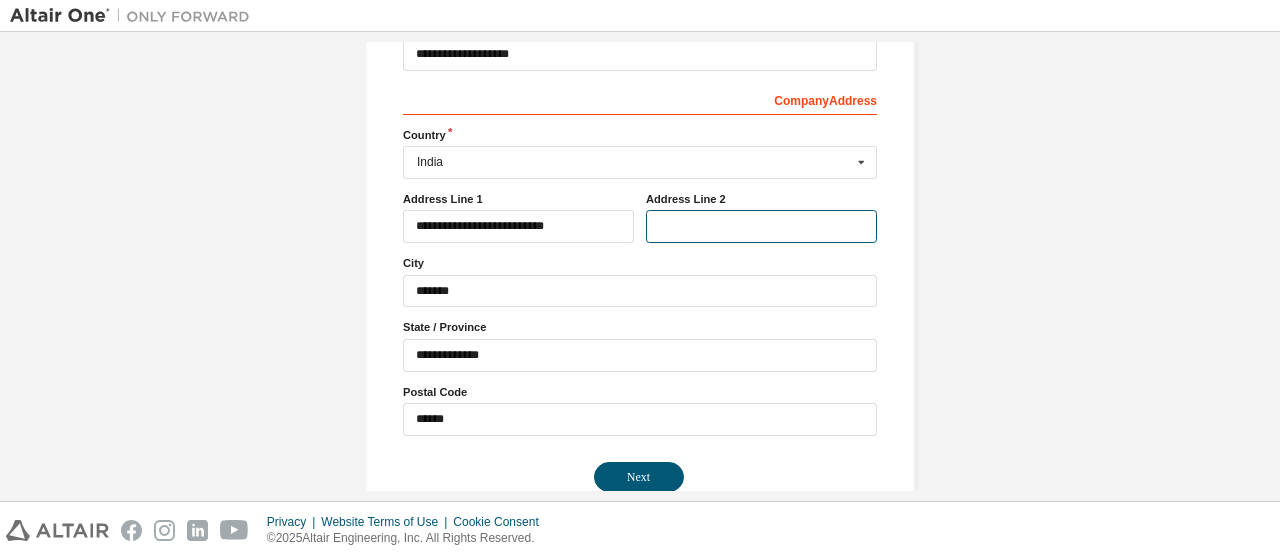 click at bounding box center [761, 226] 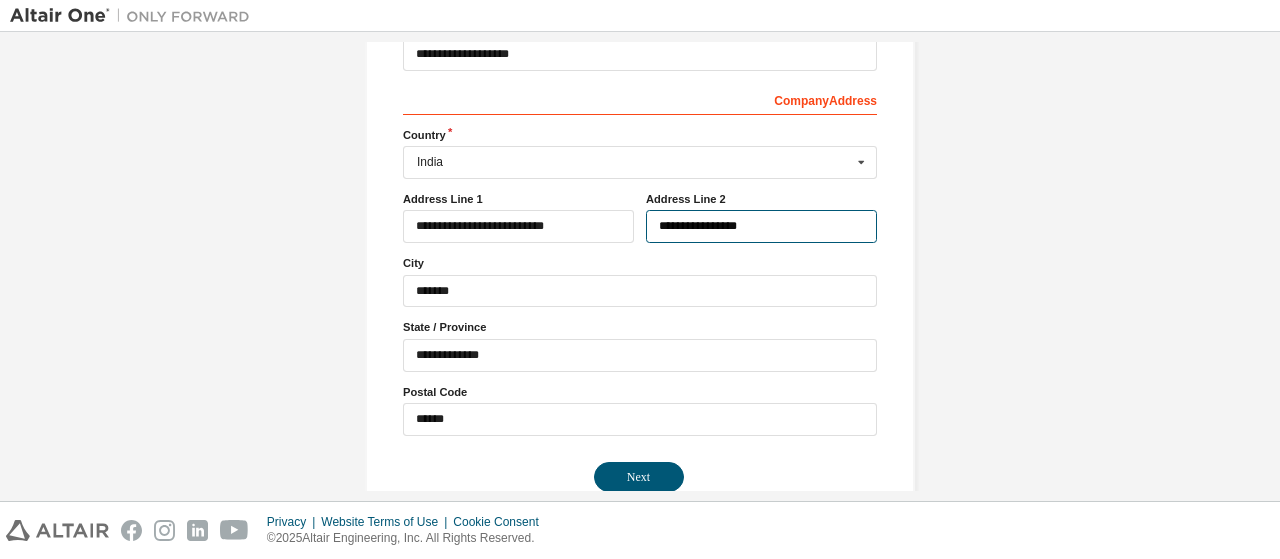 type on "**********" 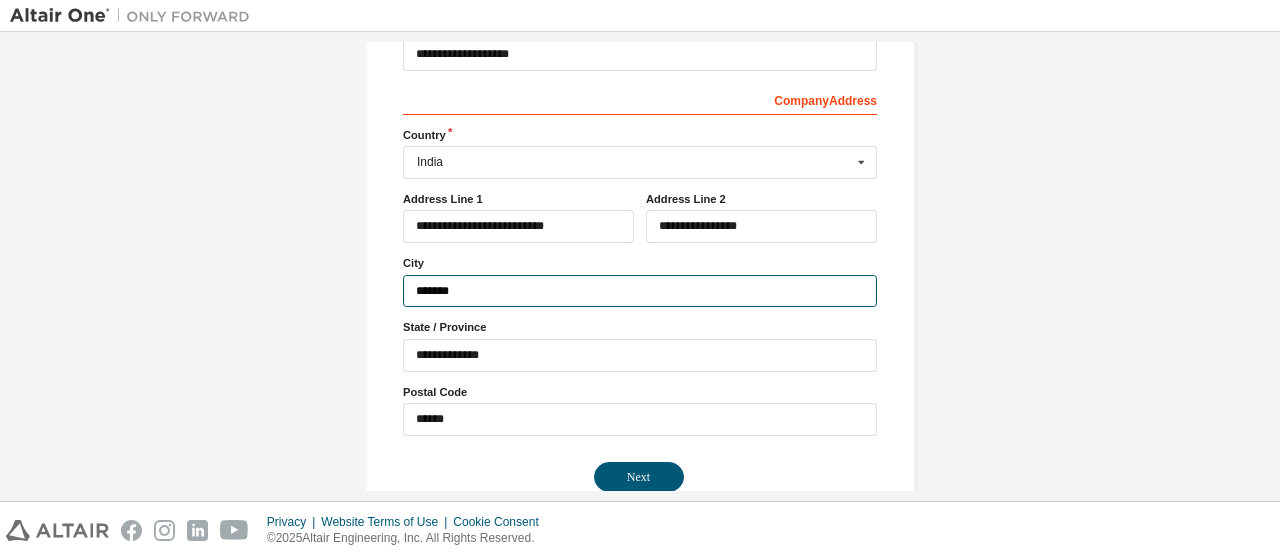 click on "*******" at bounding box center (640, 291) 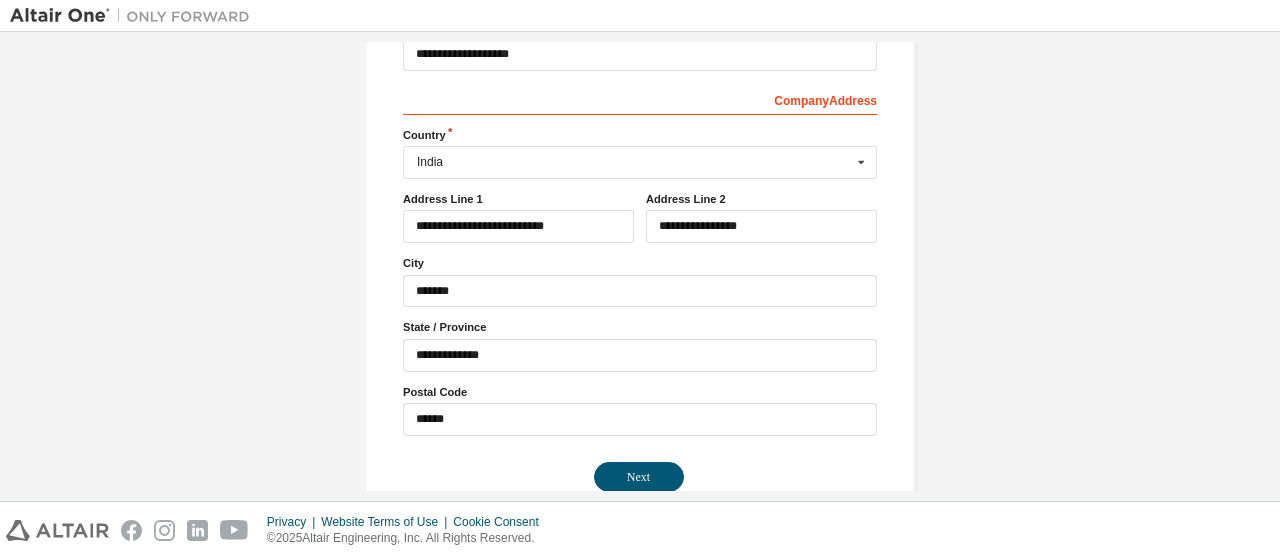 click on "**********" at bounding box center [640, 128] 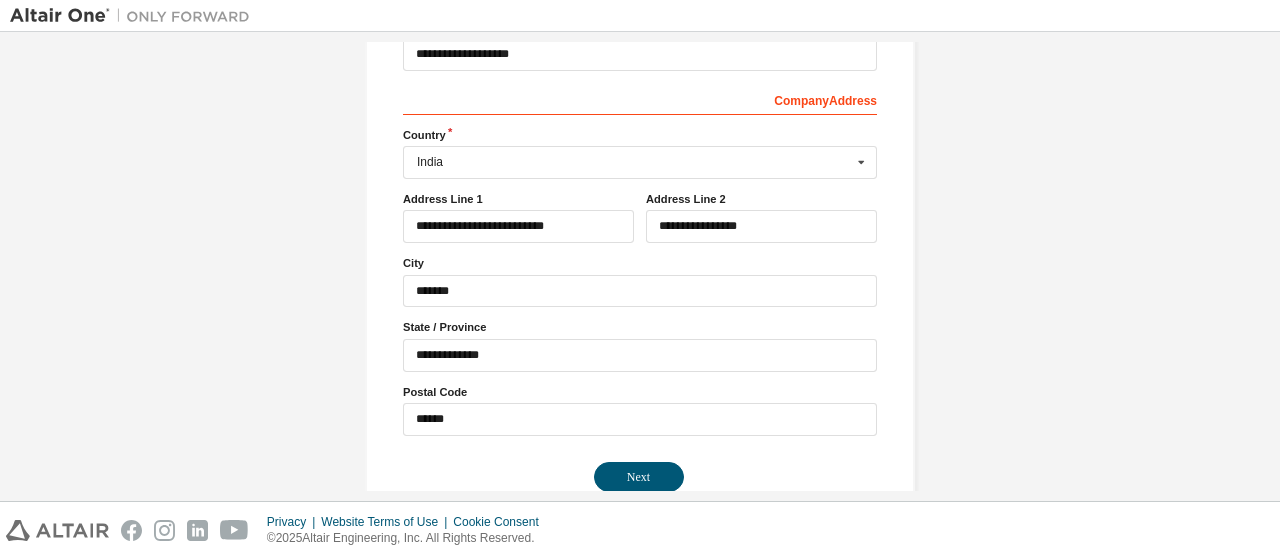 scroll, scrollTop: 355, scrollLeft: 0, axis: vertical 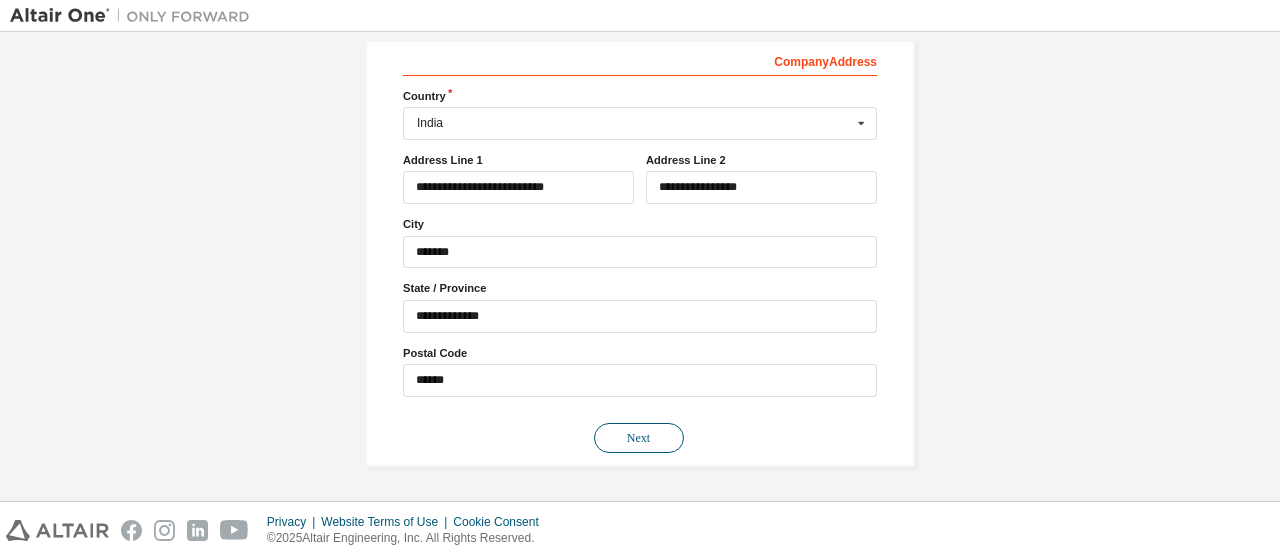 click on "Next" at bounding box center (639, 438) 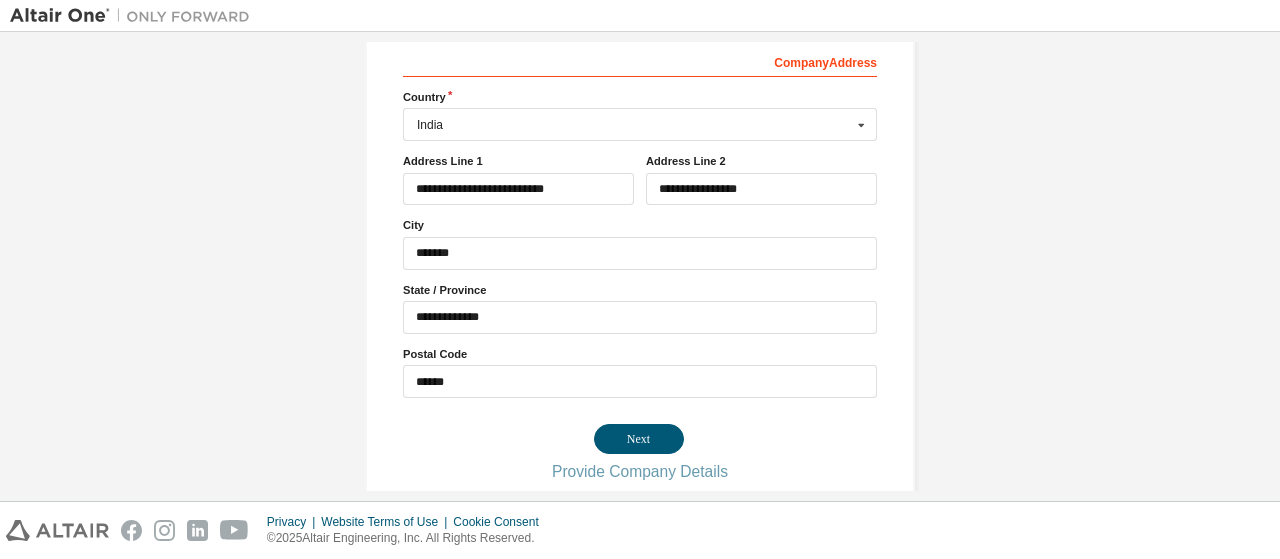 scroll, scrollTop: 0, scrollLeft: 0, axis: both 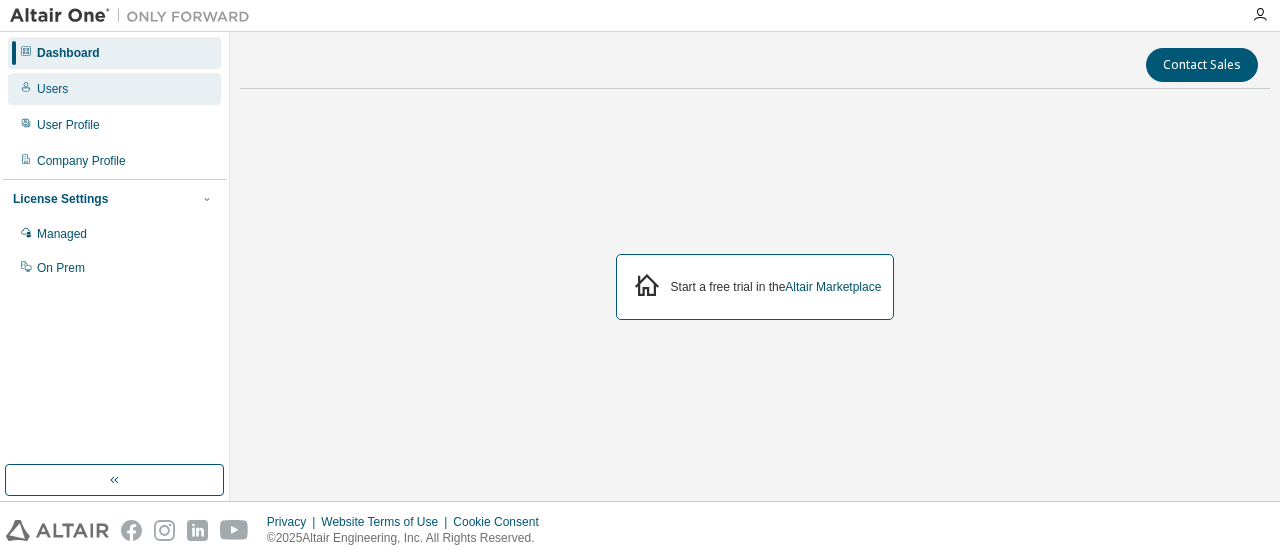 click on "Users" at bounding box center (114, 89) 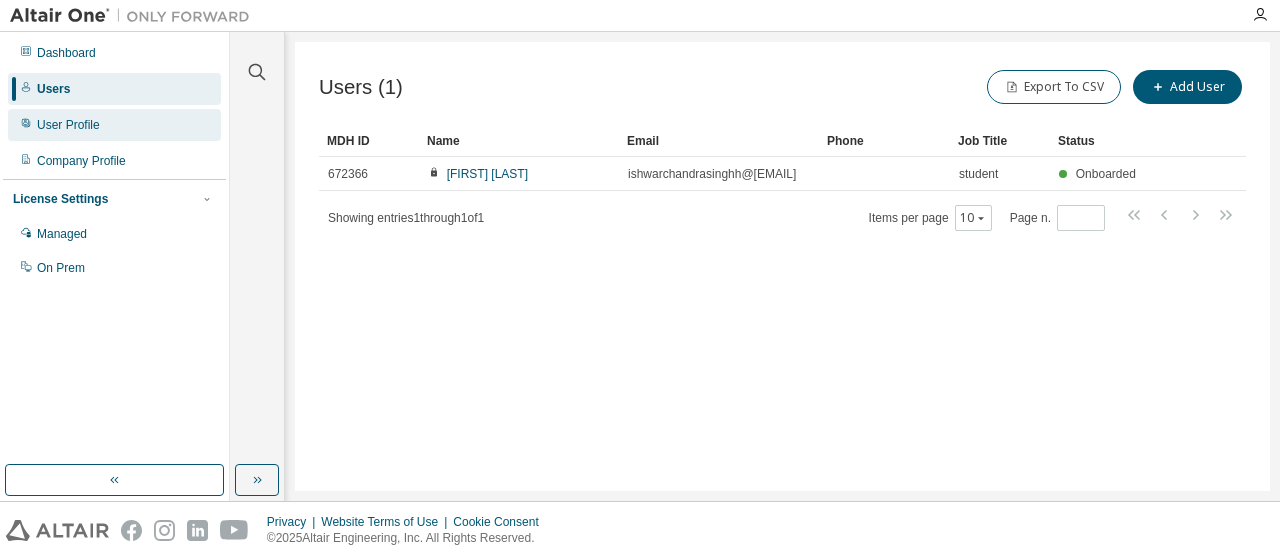 click on "User Profile" at bounding box center [114, 125] 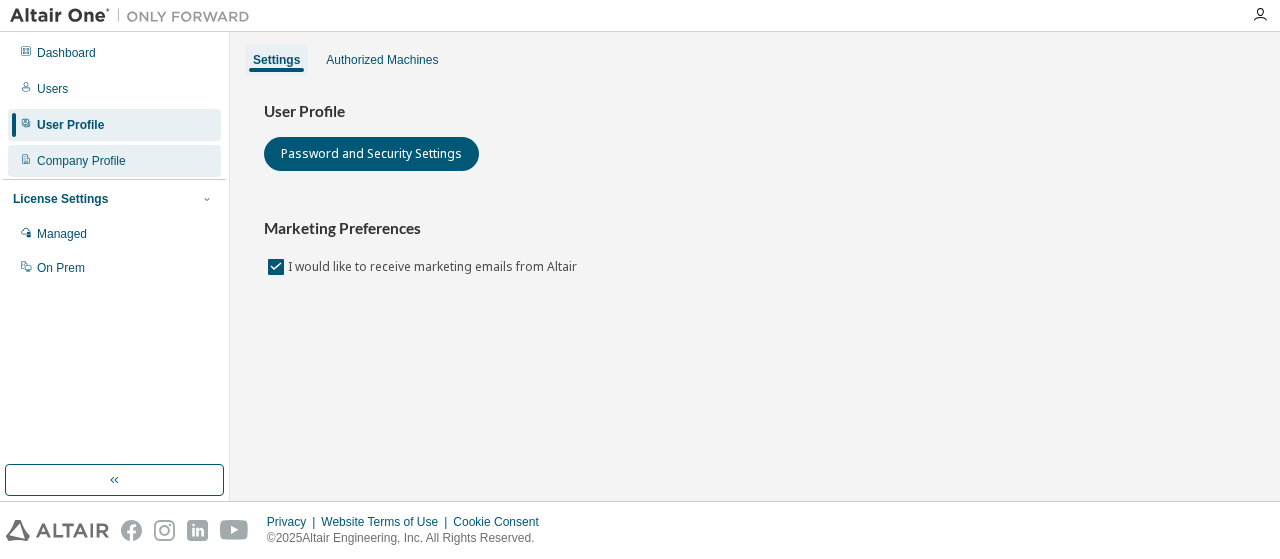 click on "Company Profile" at bounding box center (114, 161) 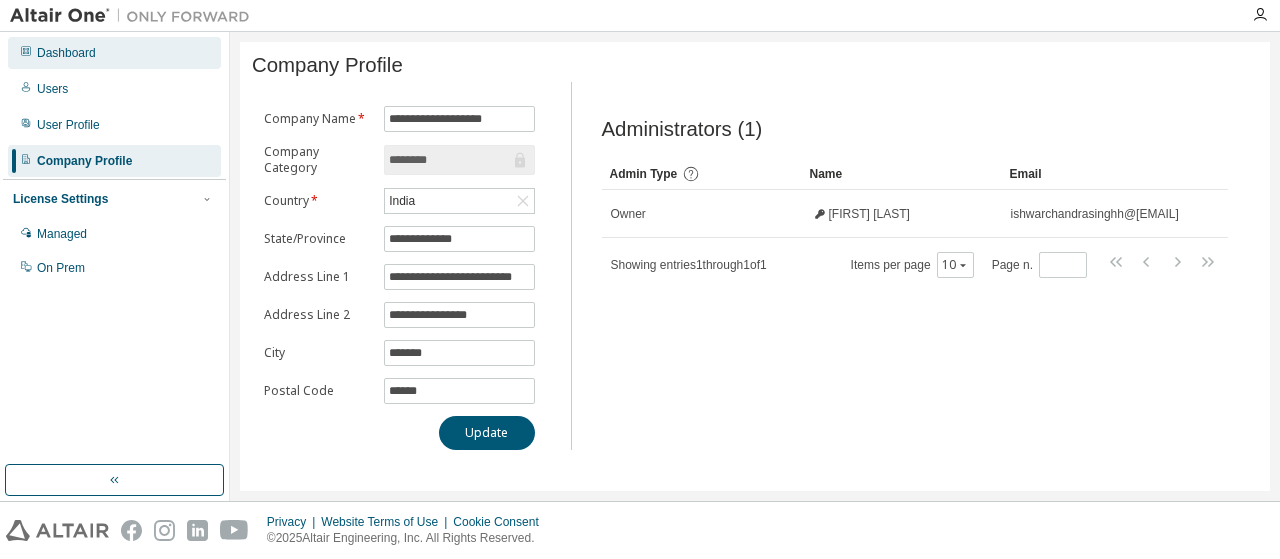 click on "Dashboard" at bounding box center [114, 53] 